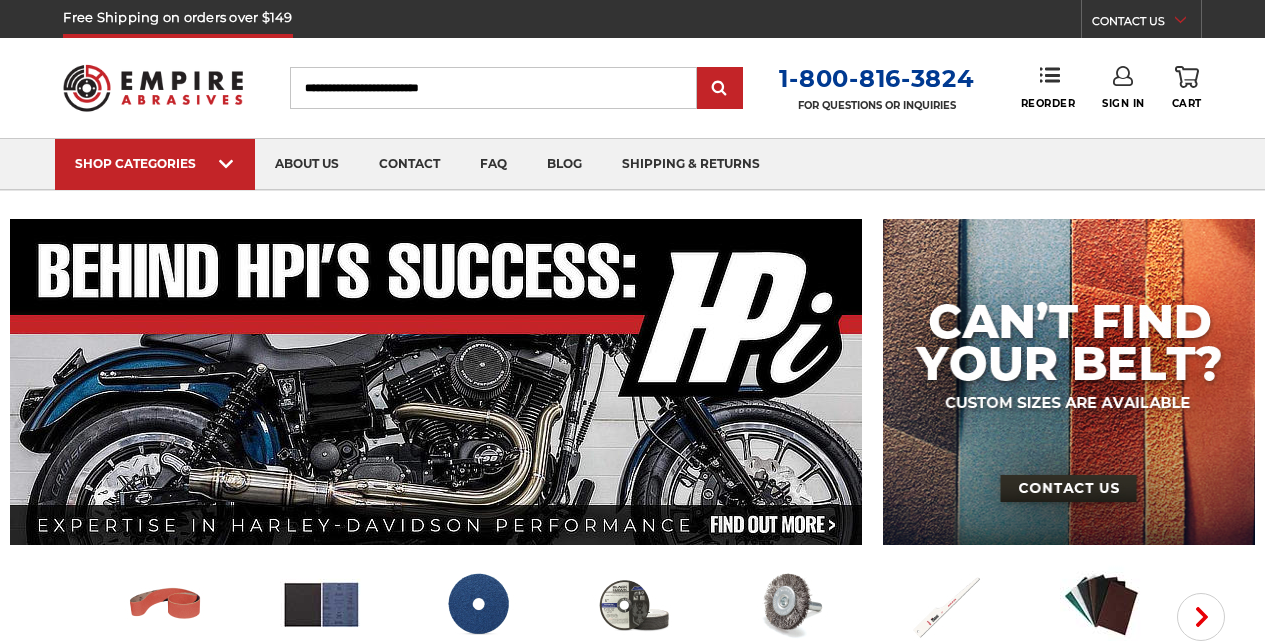 scroll, scrollTop: 0, scrollLeft: 0, axis: both 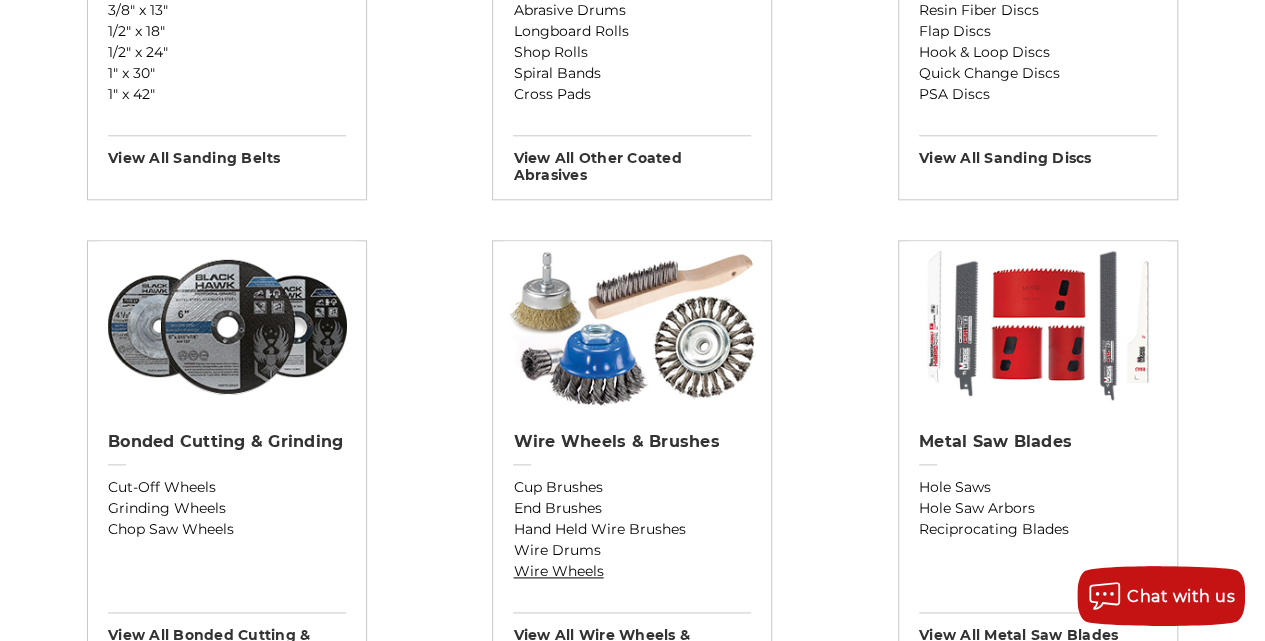 click on "Wire Wheels" at bounding box center (632, 571) 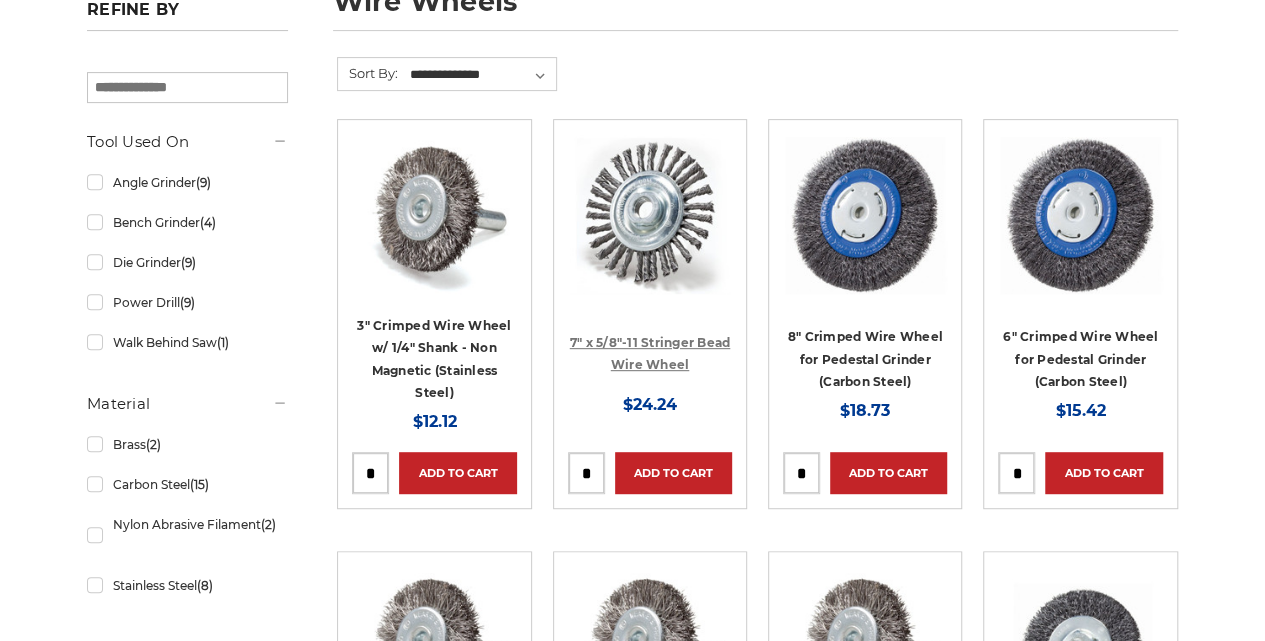 scroll, scrollTop: 333, scrollLeft: 0, axis: vertical 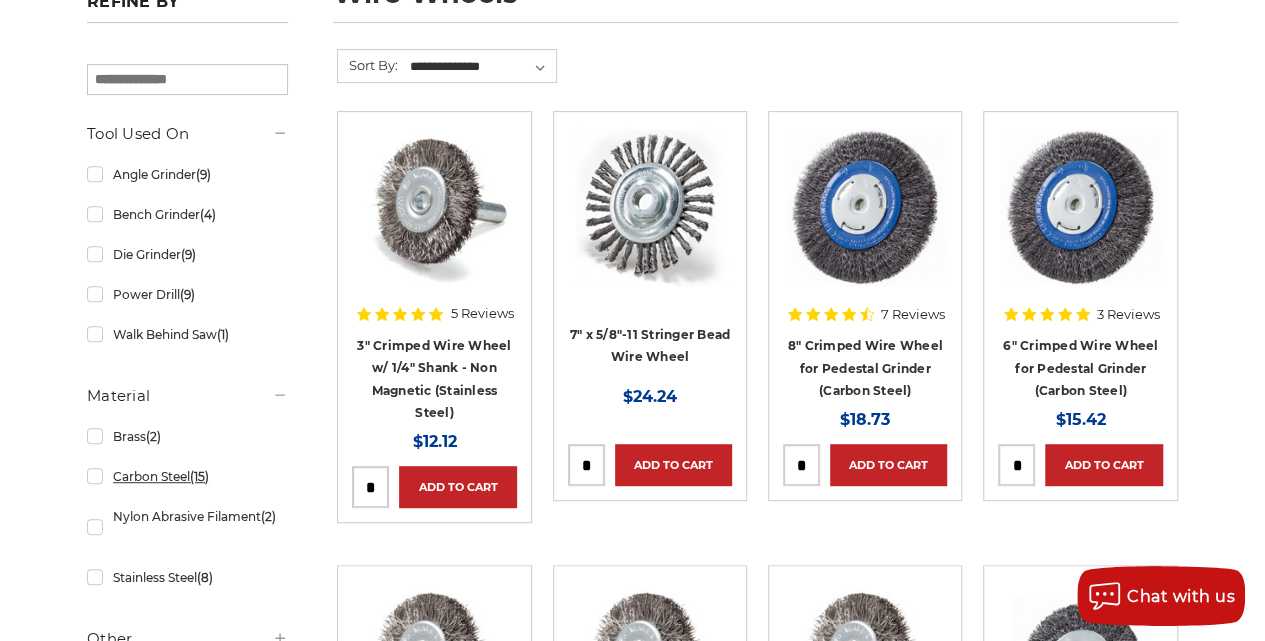 click on "Carbon Steel
(15)" at bounding box center (187, 476) 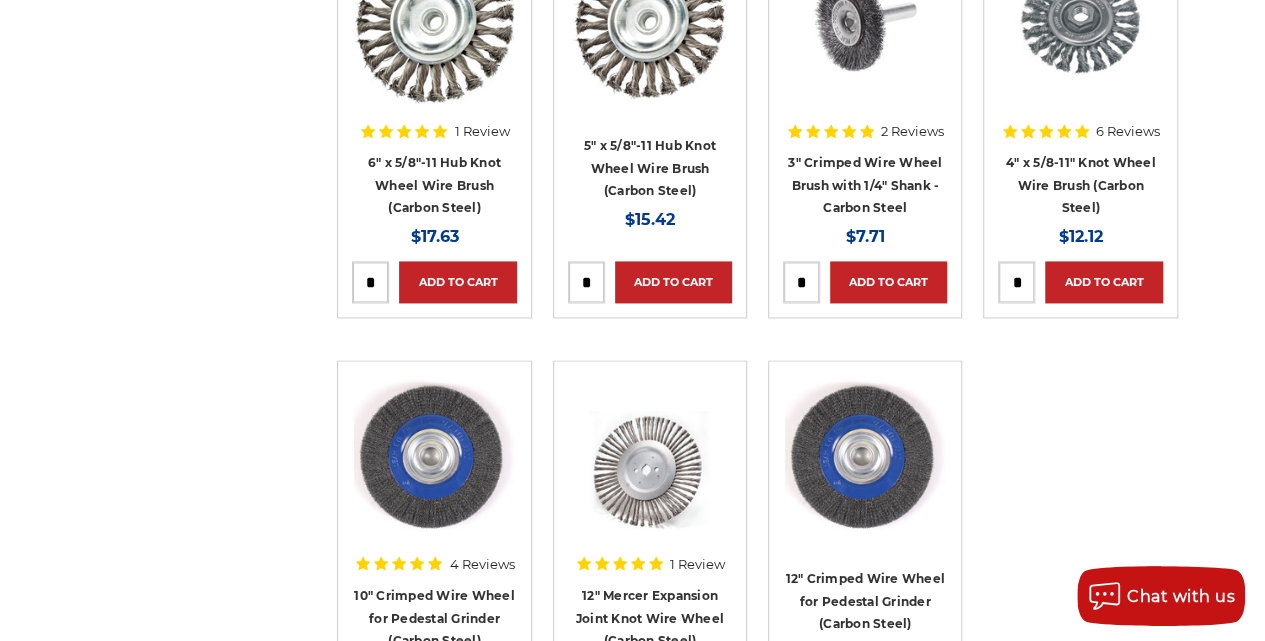 scroll, scrollTop: 1530, scrollLeft: 0, axis: vertical 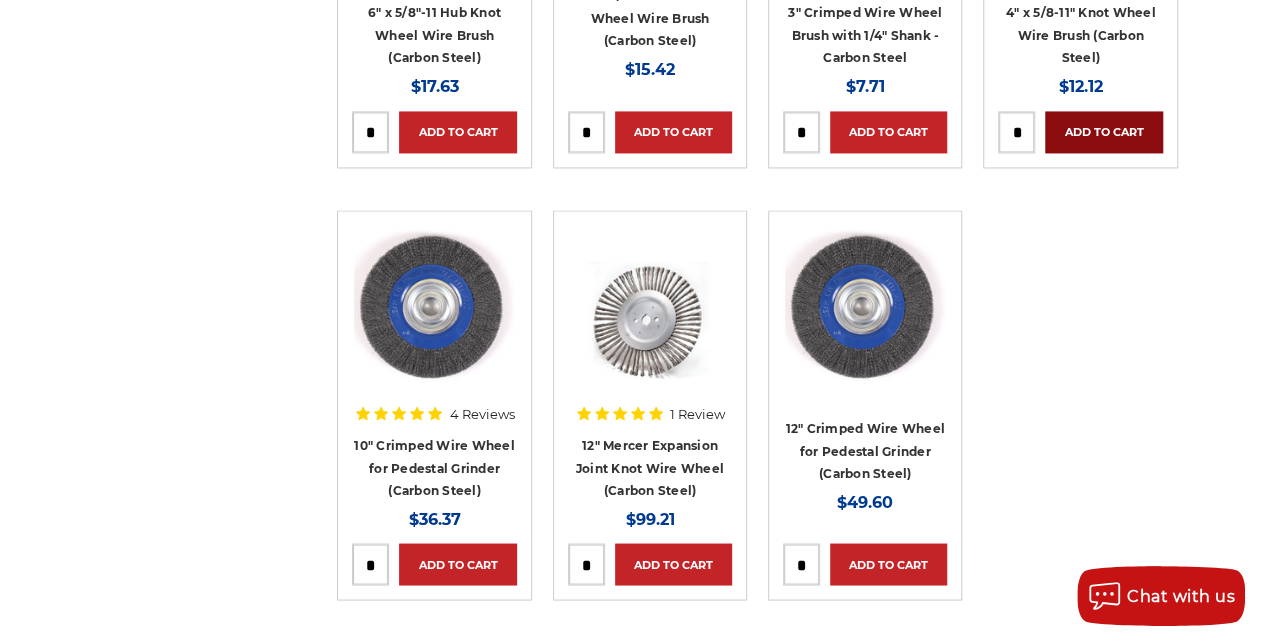 click on "Add to Cart" at bounding box center [1103, 132] 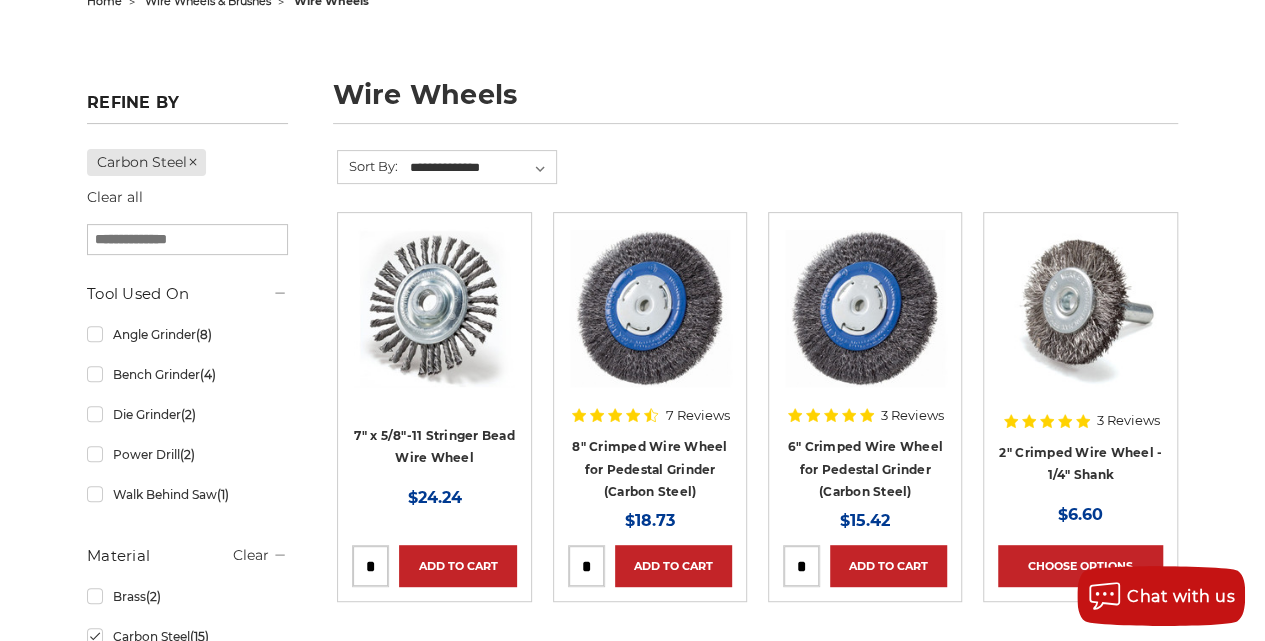 scroll, scrollTop: 0, scrollLeft: 0, axis: both 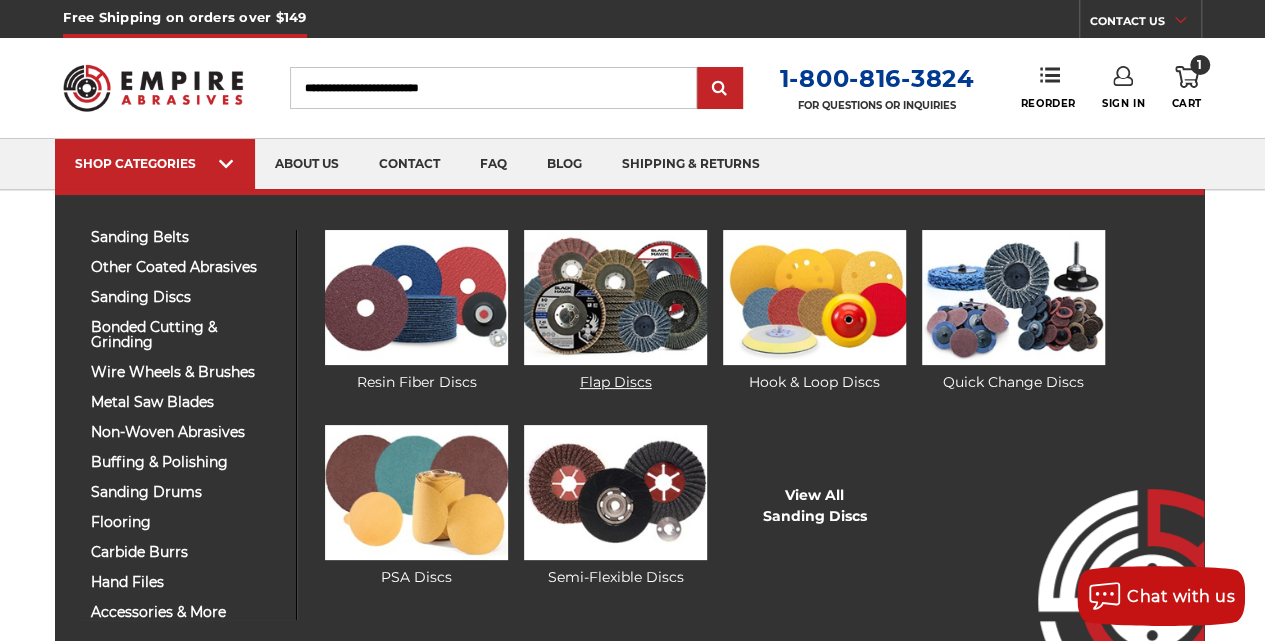 click at bounding box center (615, 297) 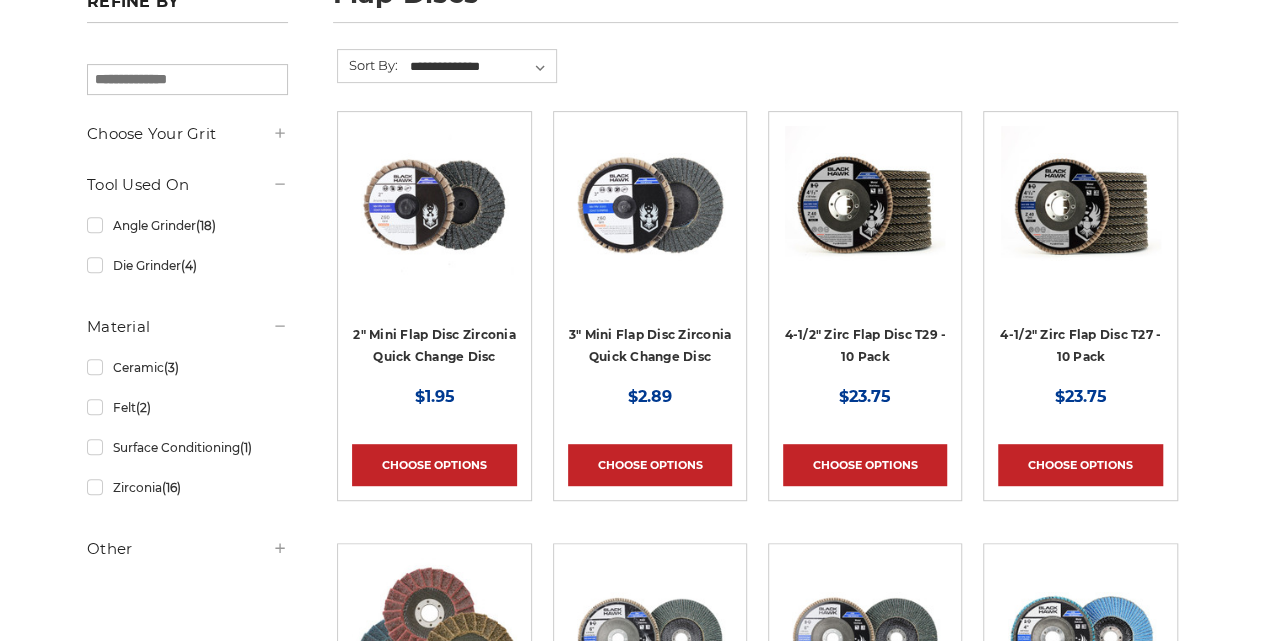 scroll, scrollTop: 0, scrollLeft: 0, axis: both 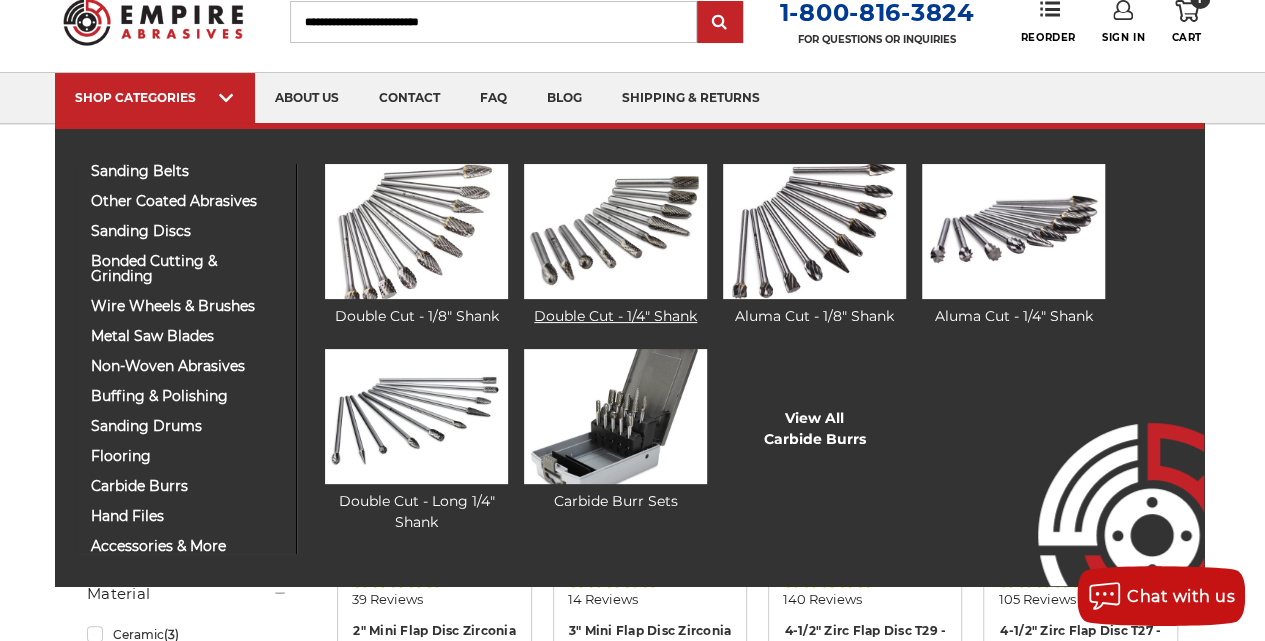 click at bounding box center (615, 231) 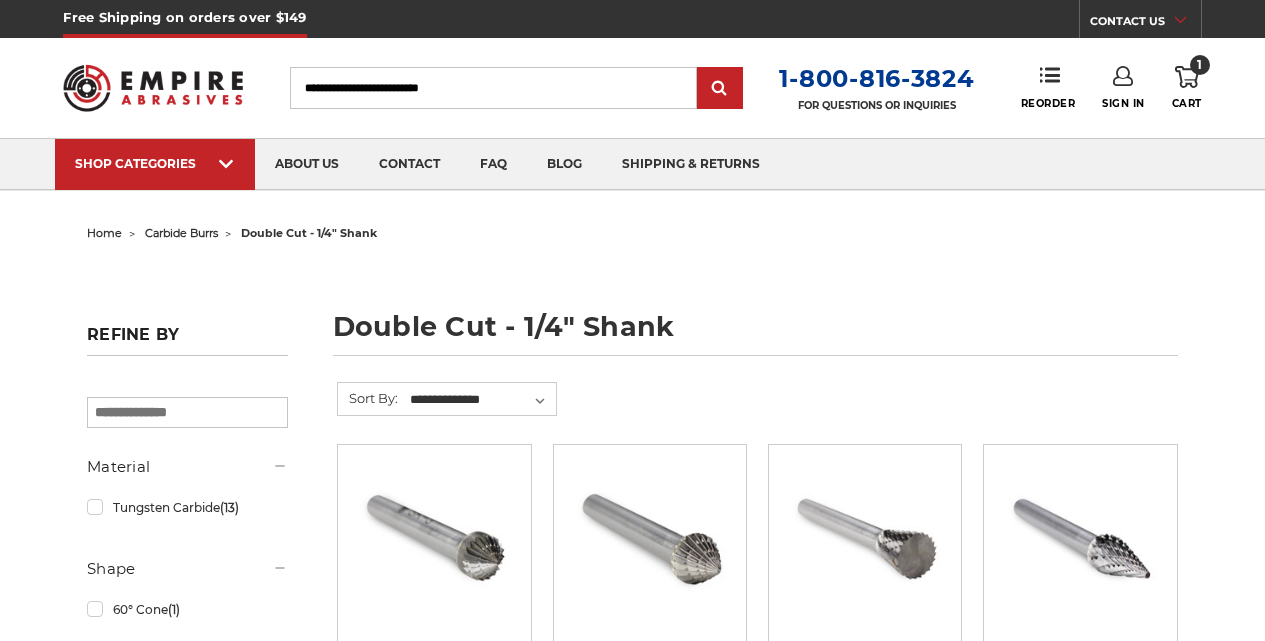 scroll, scrollTop: 0, scrollLeft: 0, axis: both 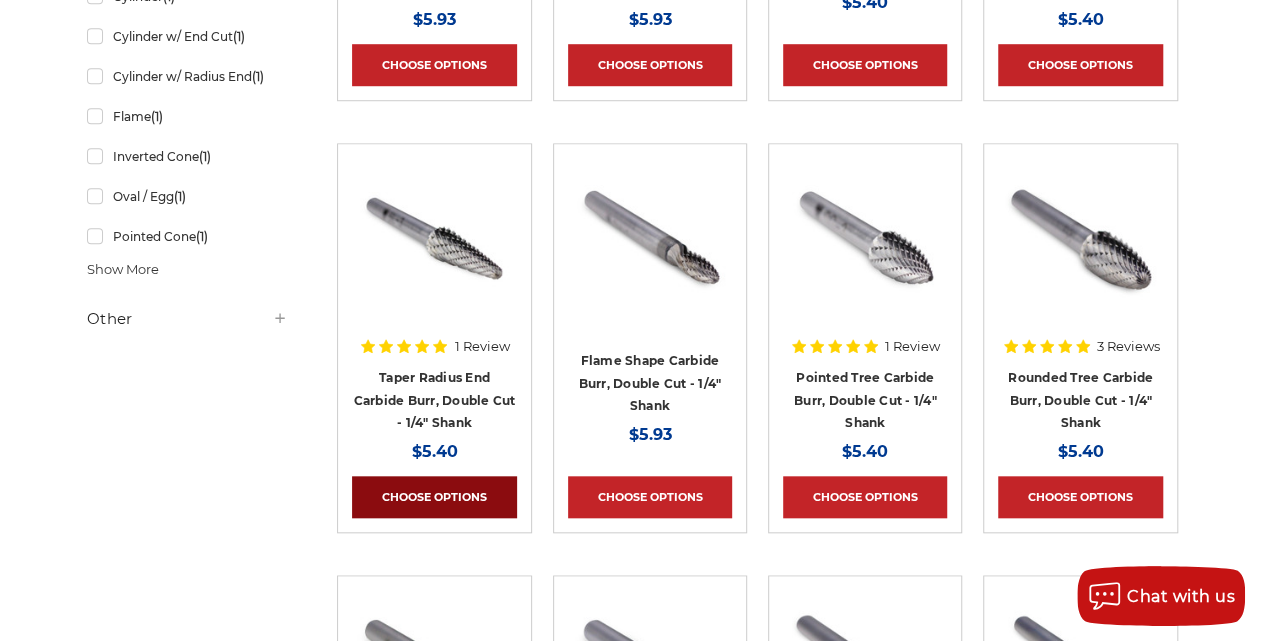 click on "Choose Options" at bounding box center (434, 497) 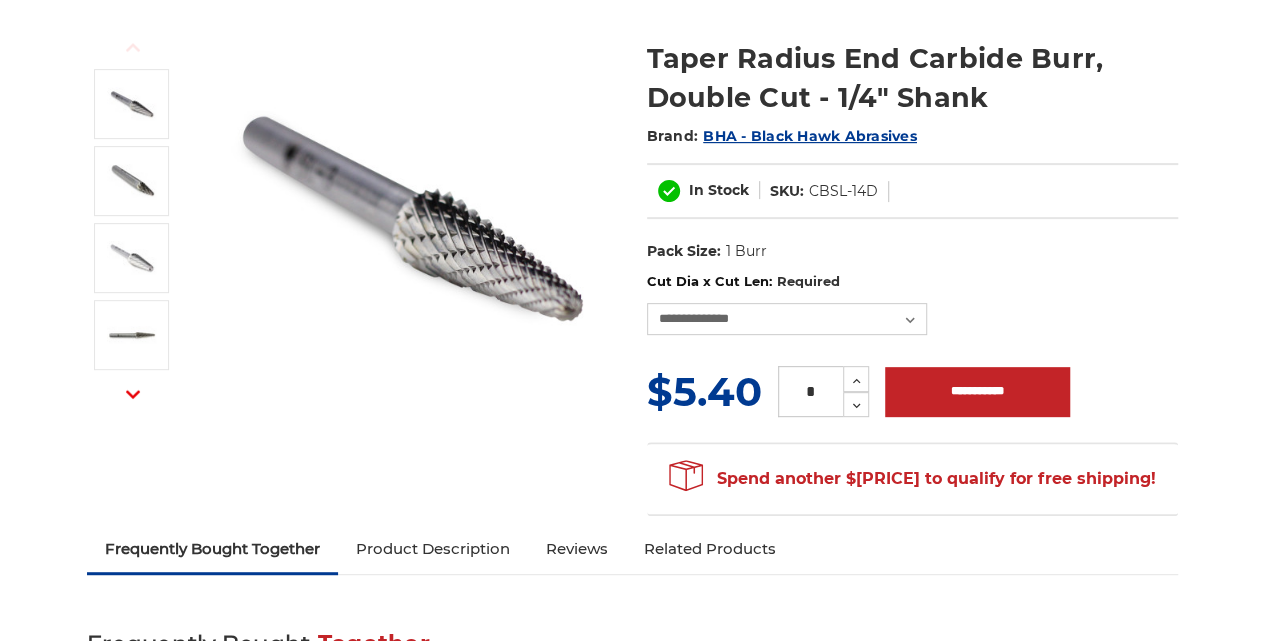 scroll, scrollTop: 266, scrollLeft: 0, axis: vertical 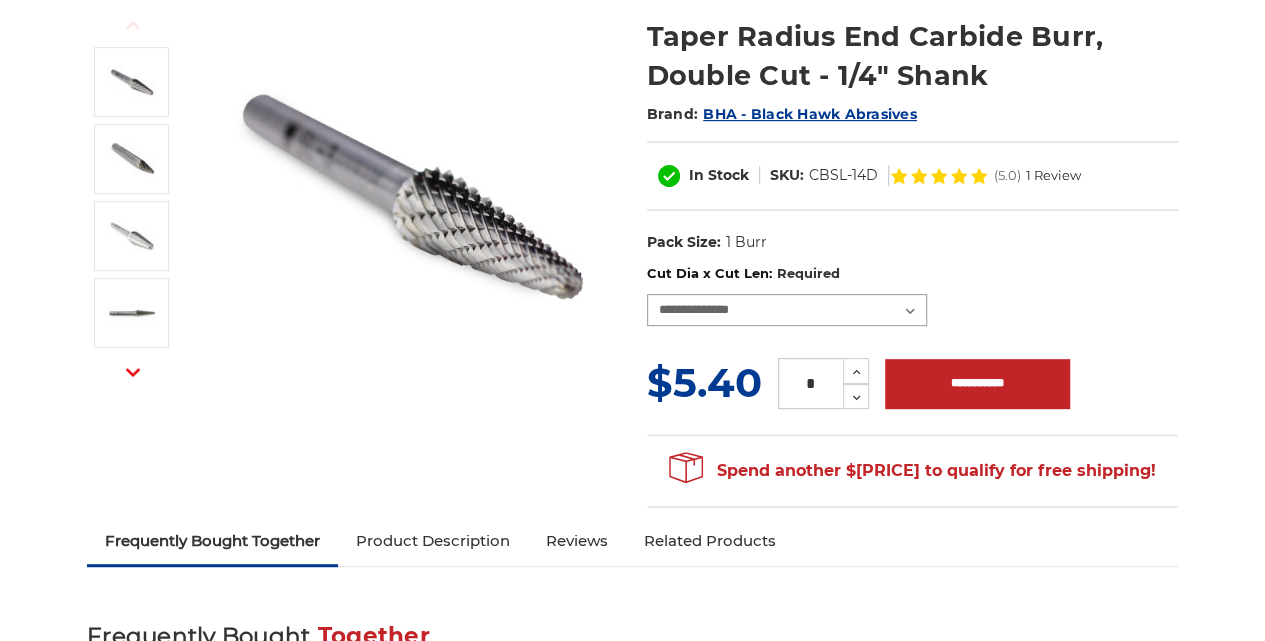 click on "**********" at bounding box center [787, 310] 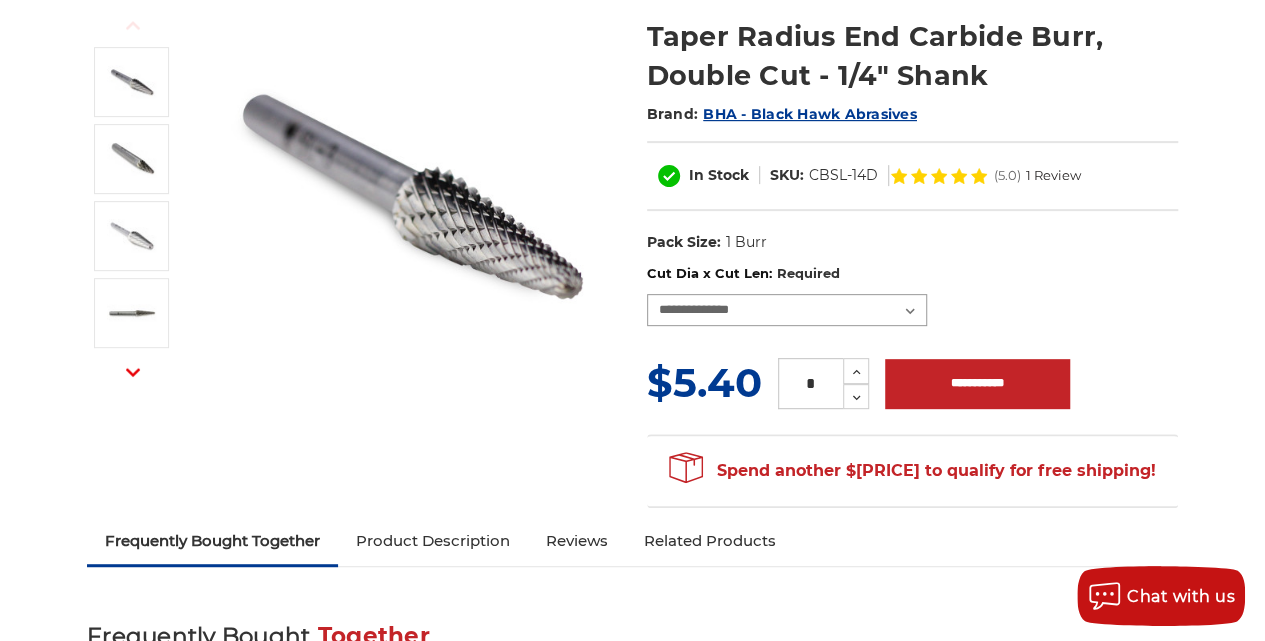select on "****" 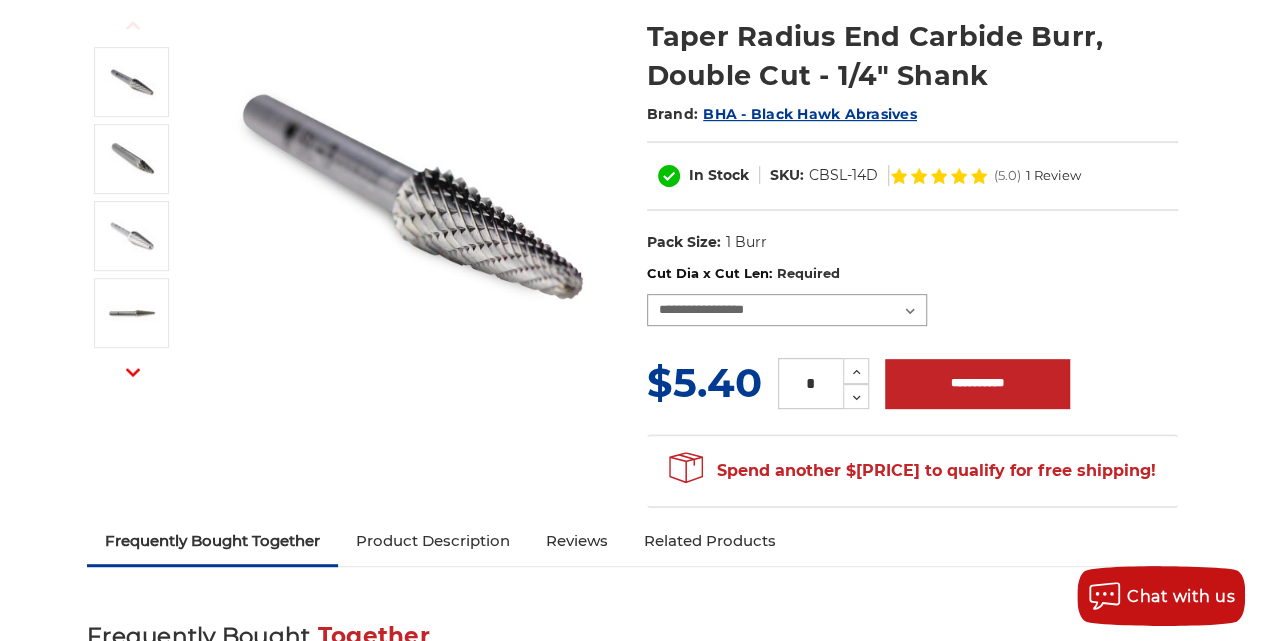 click on "**********" at bounding box center (787, 310) 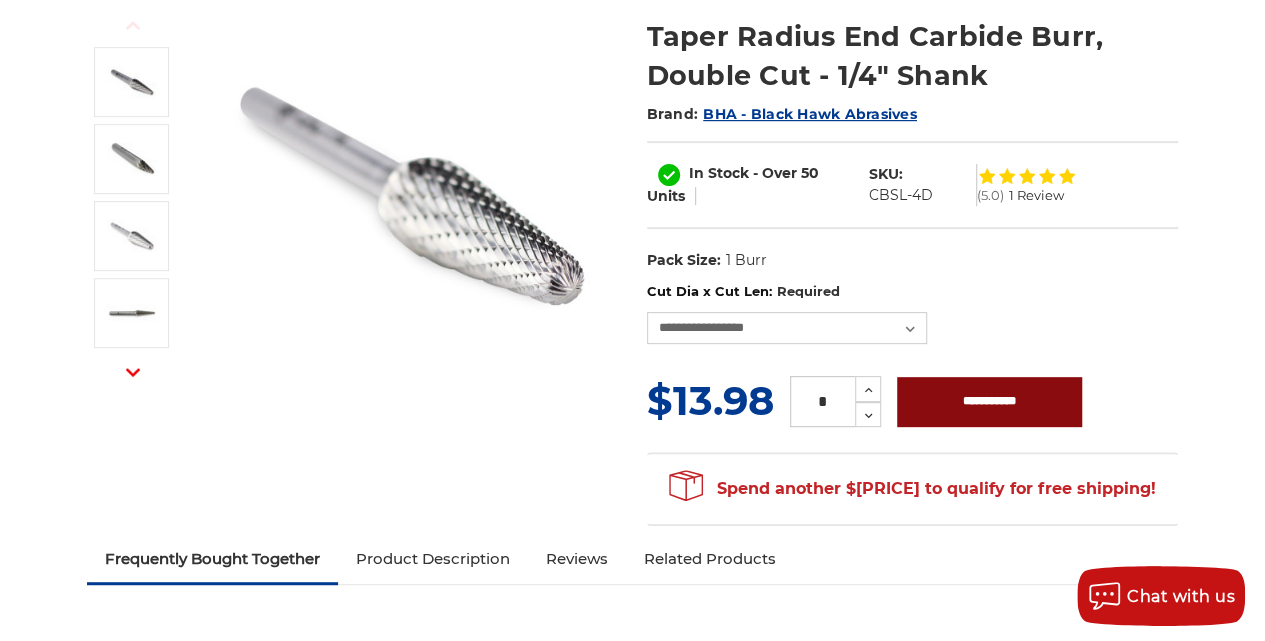 click on "**********" at bounding box center [989, 402] 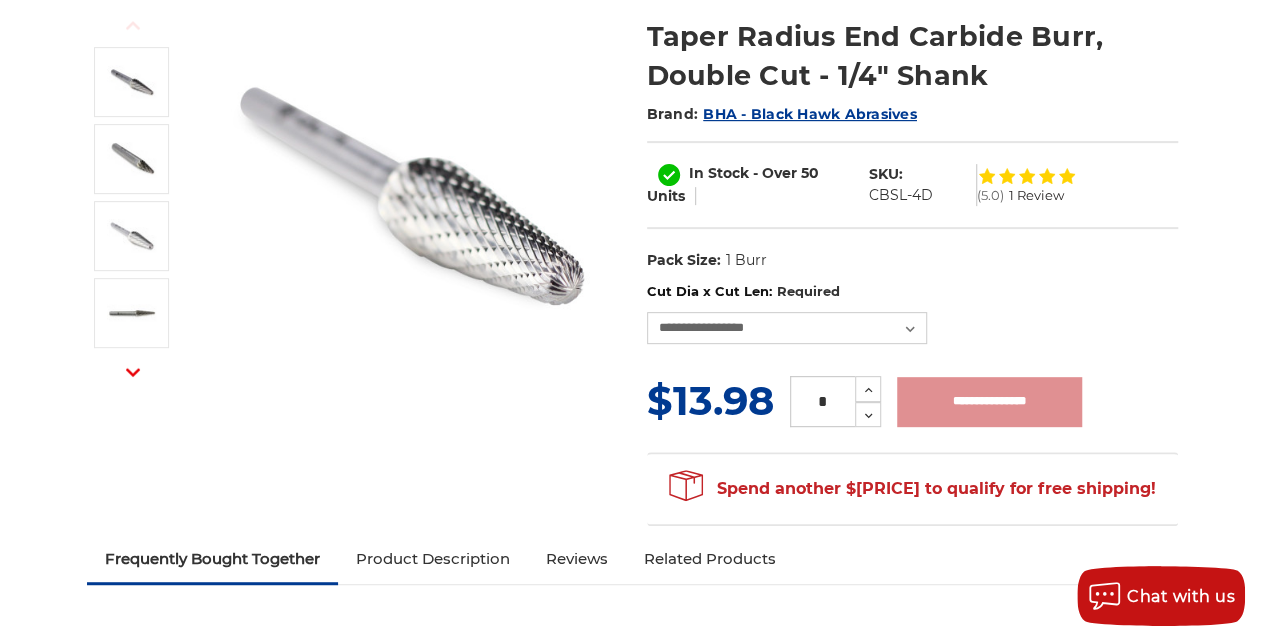 type on "**********" 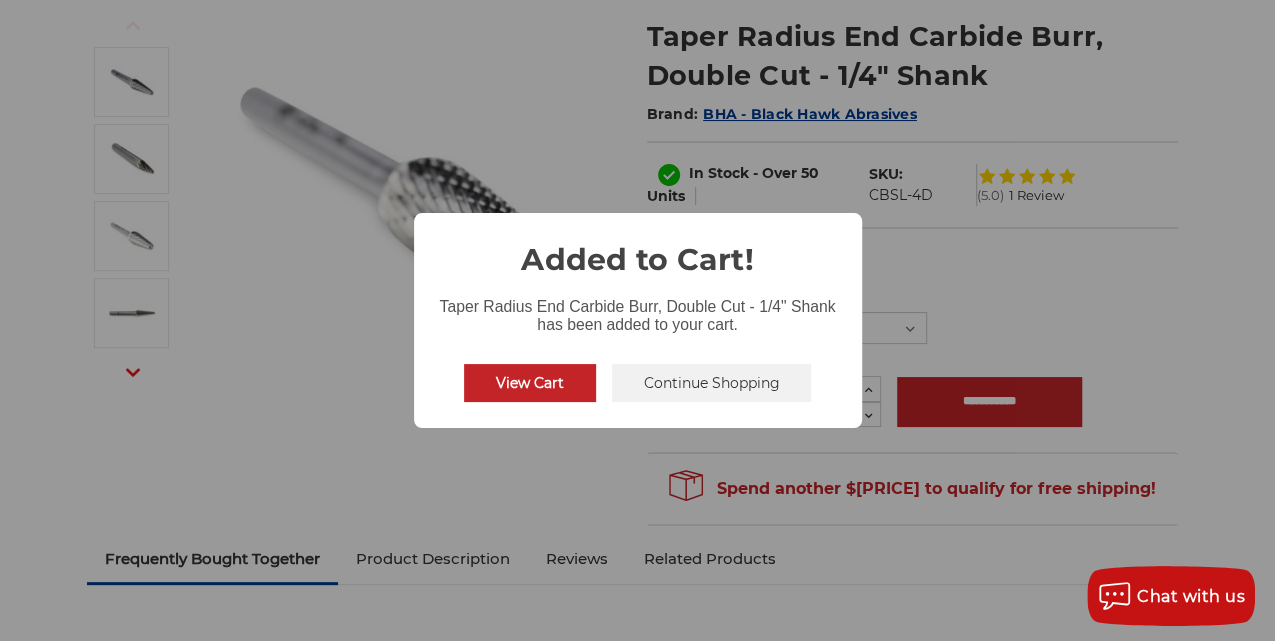 click on "Continue Shopping" at bounding box center (712, 383) 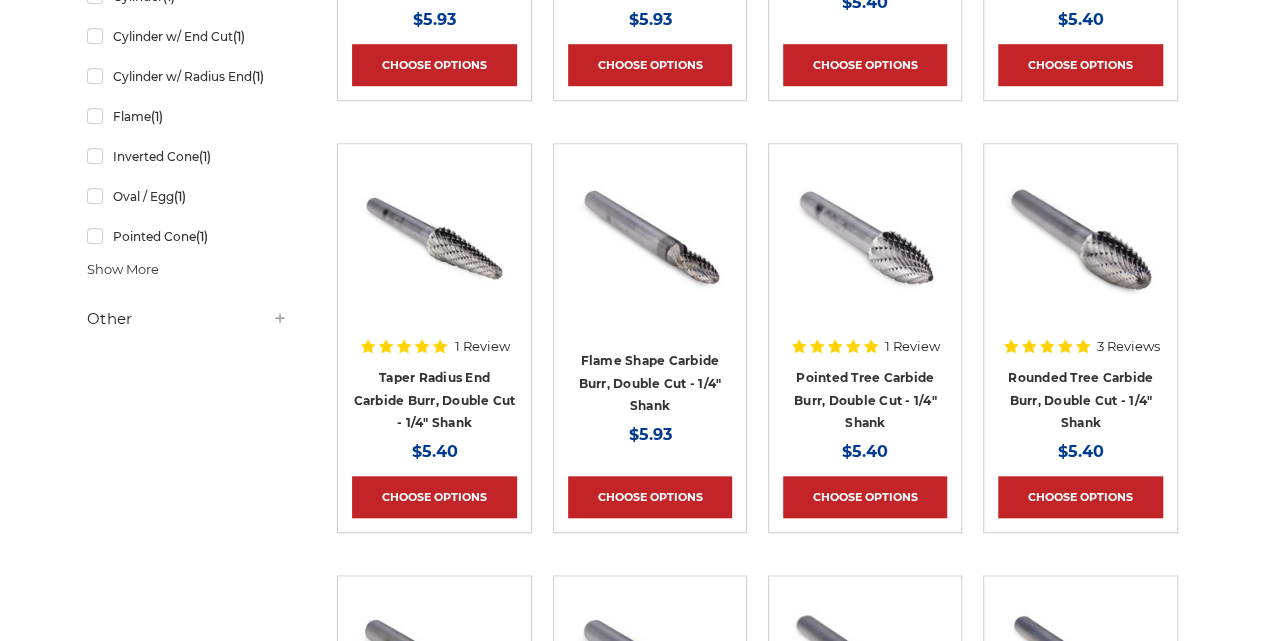 scroll, scrollTop: 733, scrollLeft: 0, axis: vertical 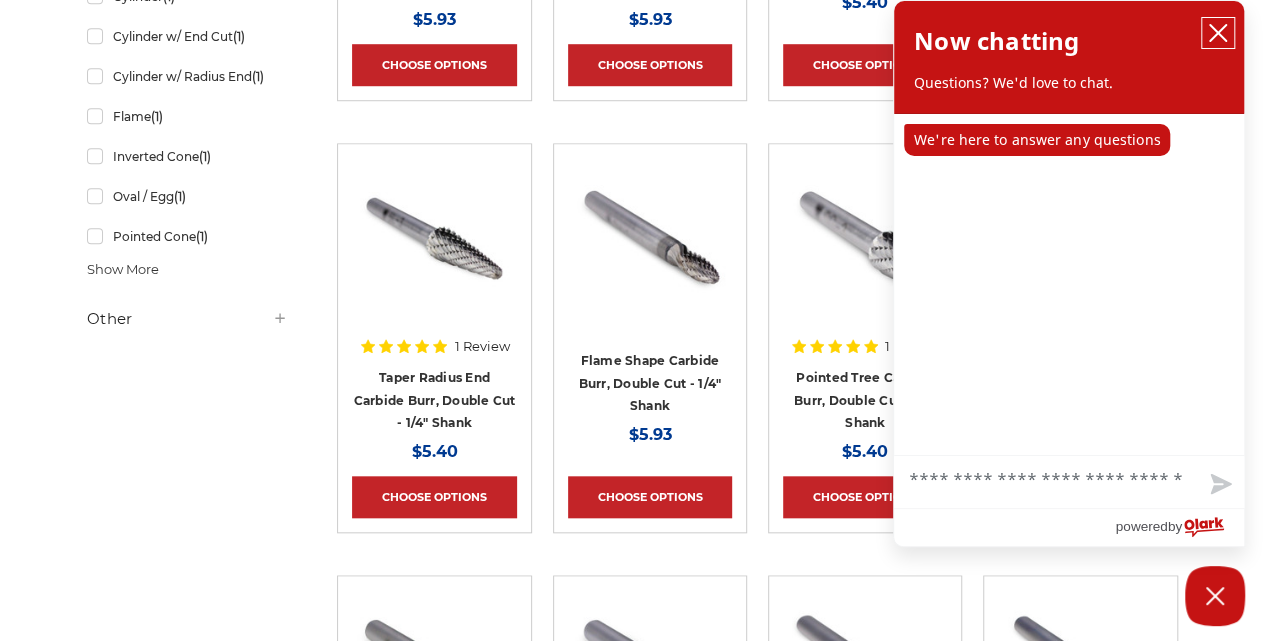 click 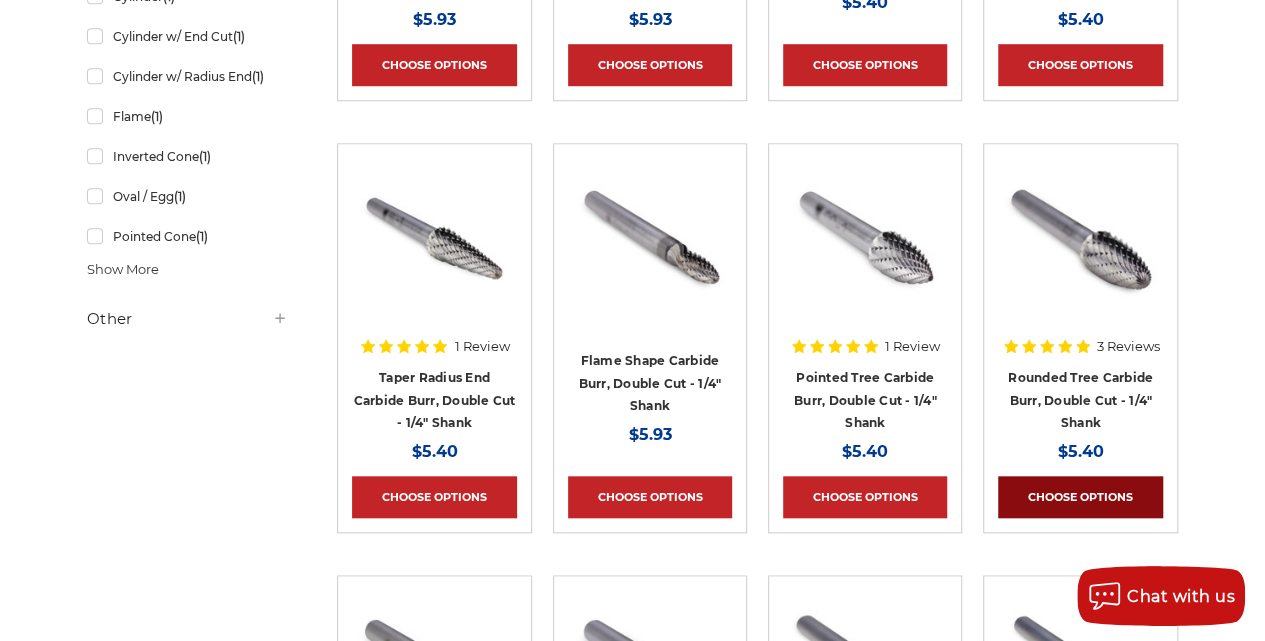 click on "Choose Options" at bounding box center [1080, 497] 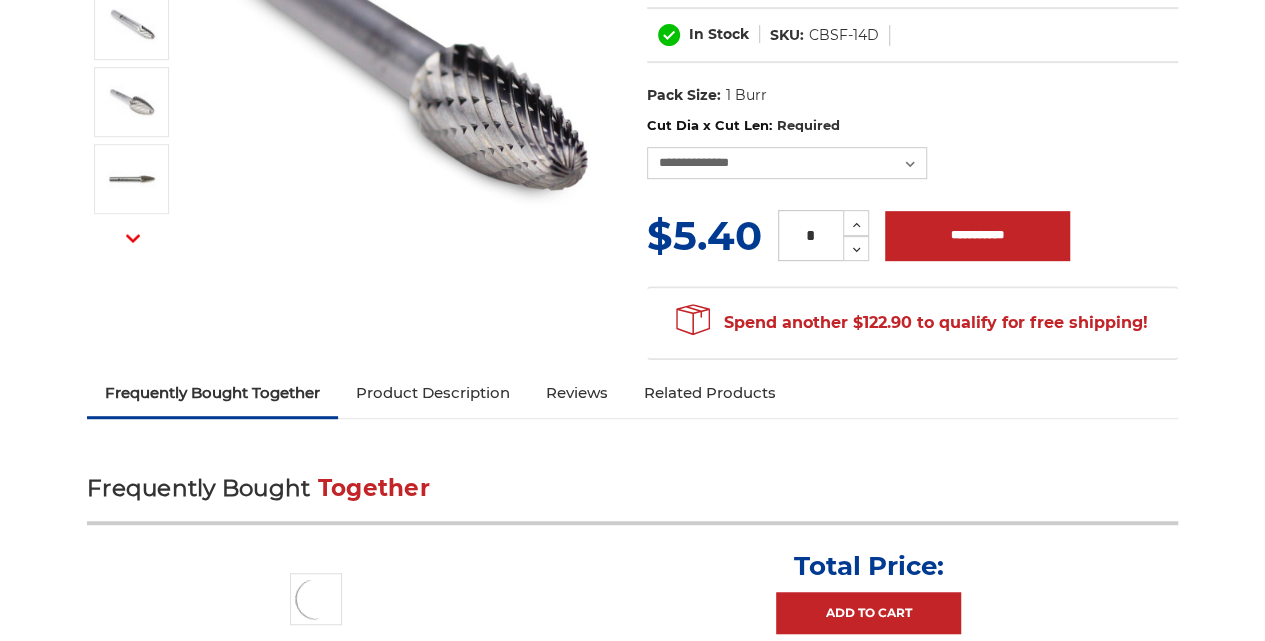 scroll, scrollTop: 400, scrollLeft: 0, axis: vertical 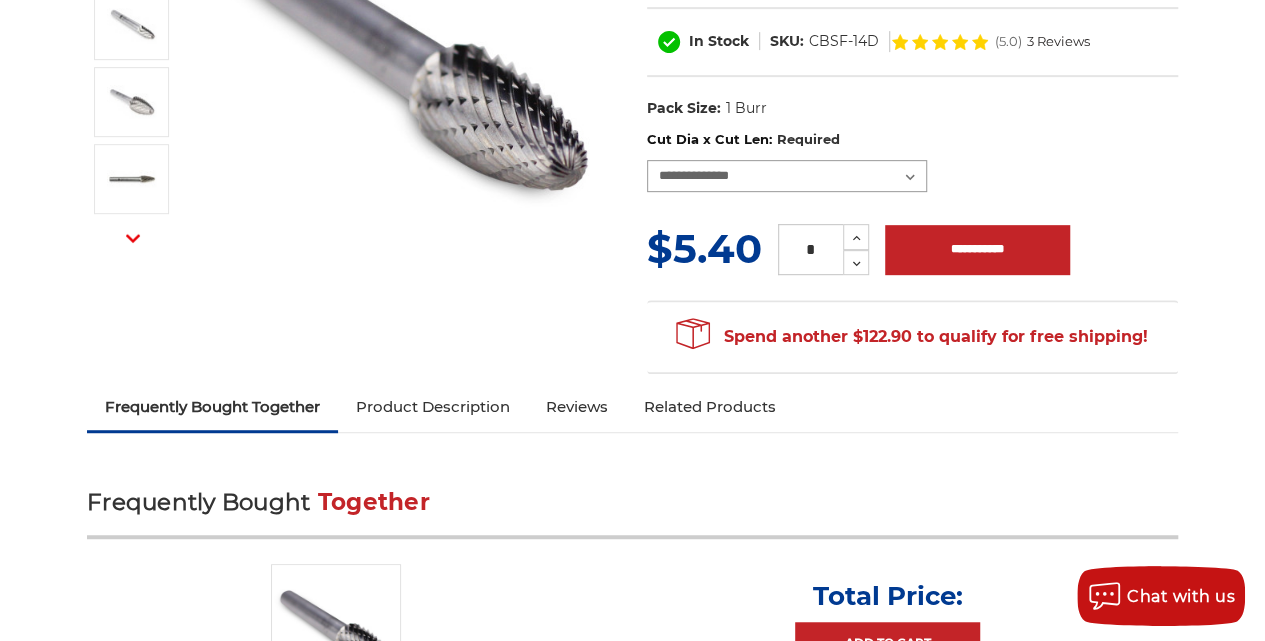 click on "**********" at bounding box center [787, 176] 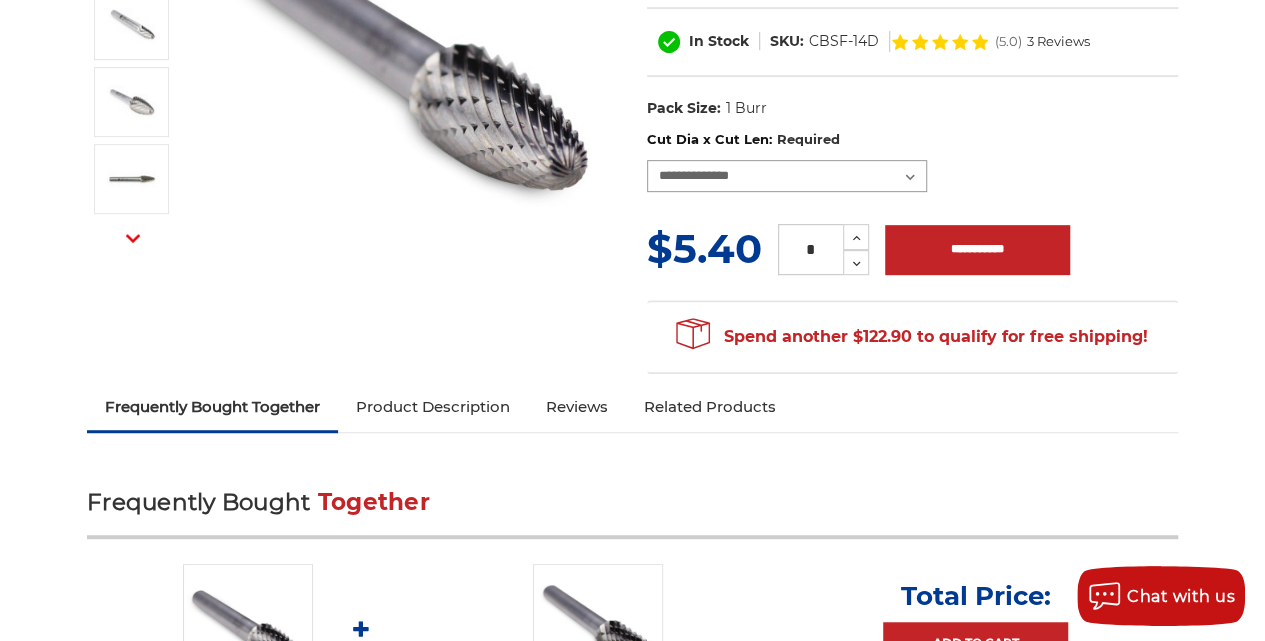 scroll, scrollTop: 0, scrollLeft: 0, axis: both 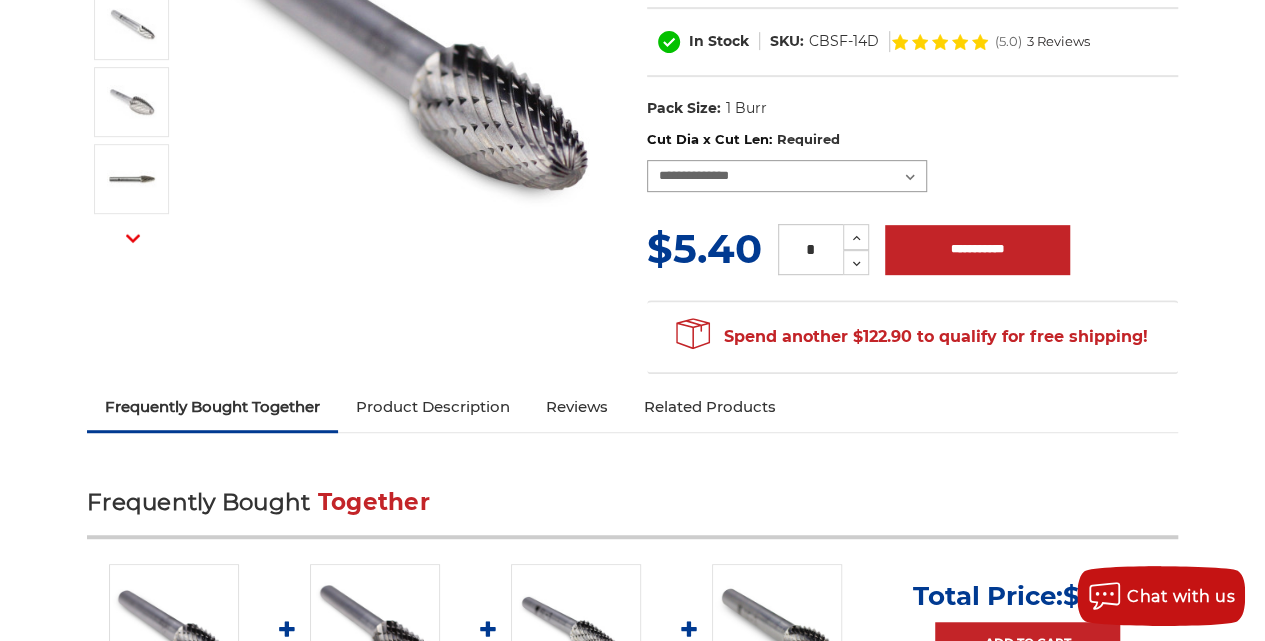 select on "****" 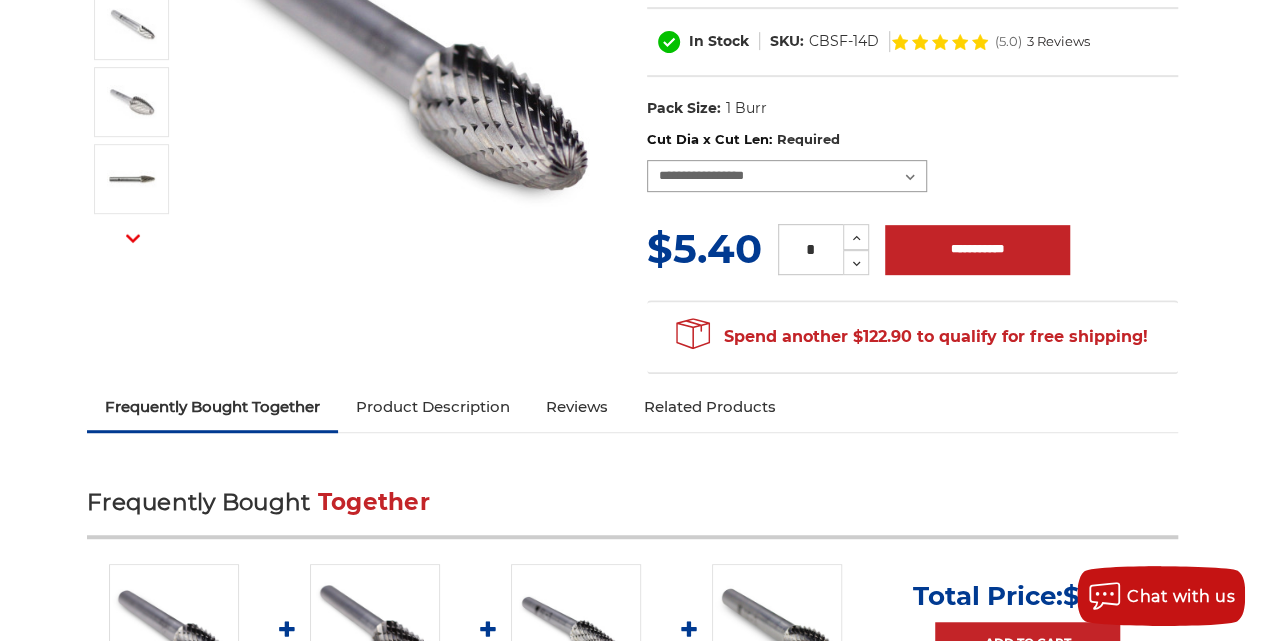click on "**********" at bounding box center (787, 176) 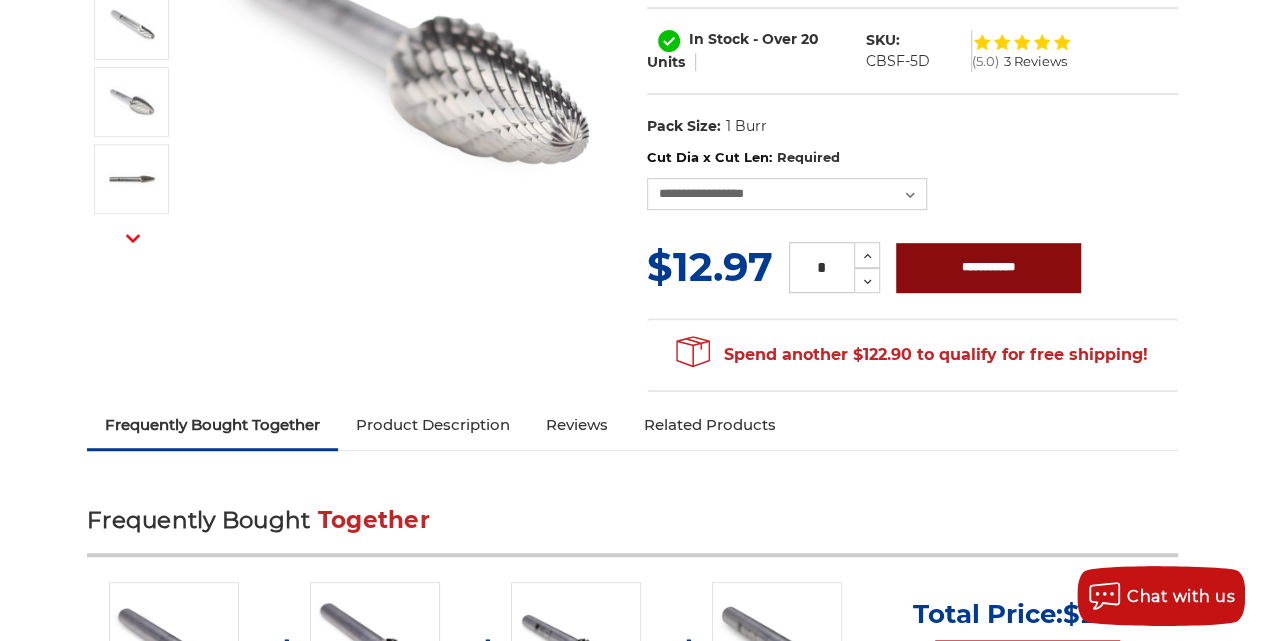 click on "**********" at bounding box center [988, 268] 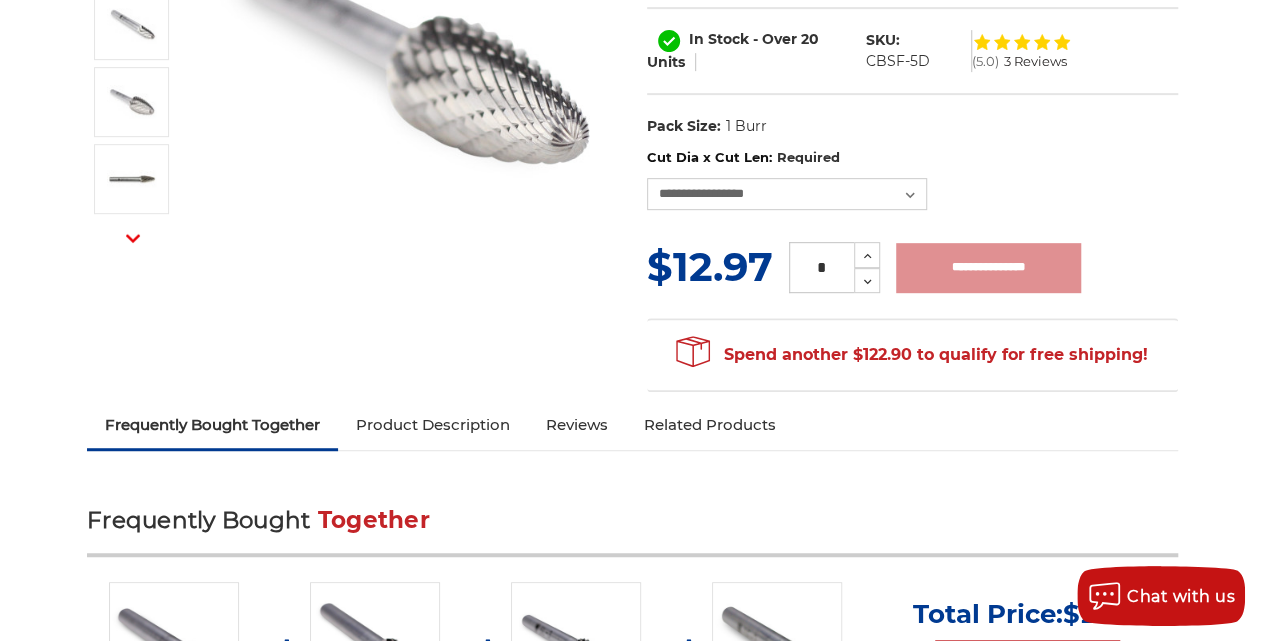 type on "**********" 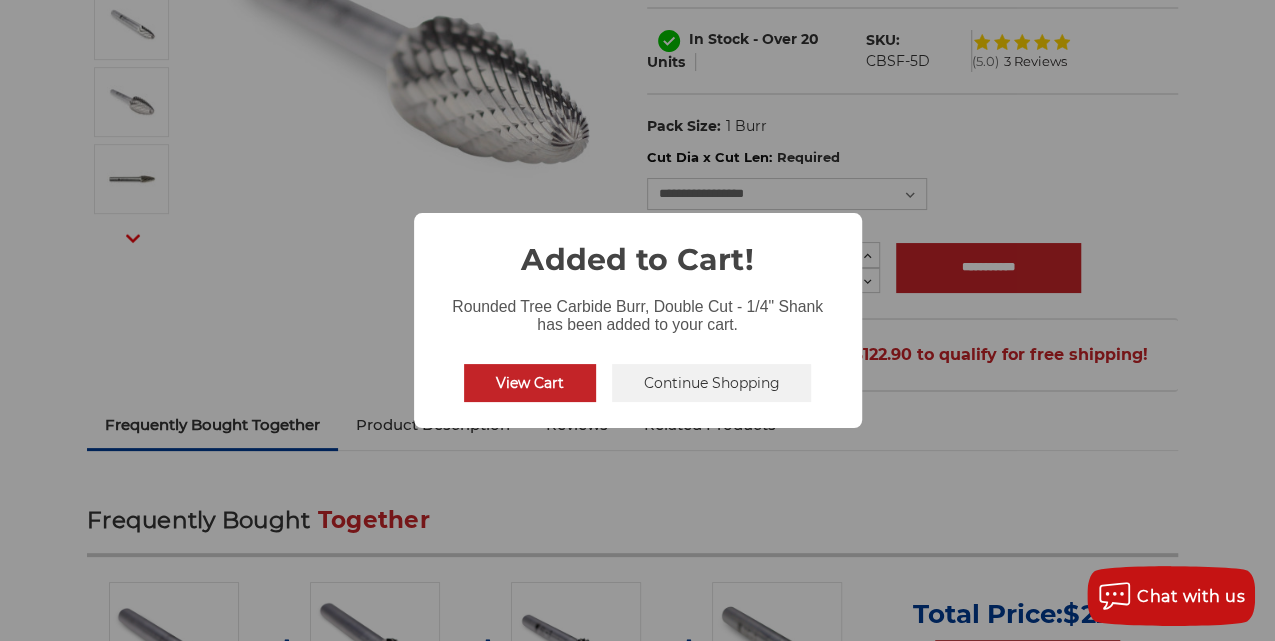 click on "Continue Shopping" at bounding box center [712, 383] 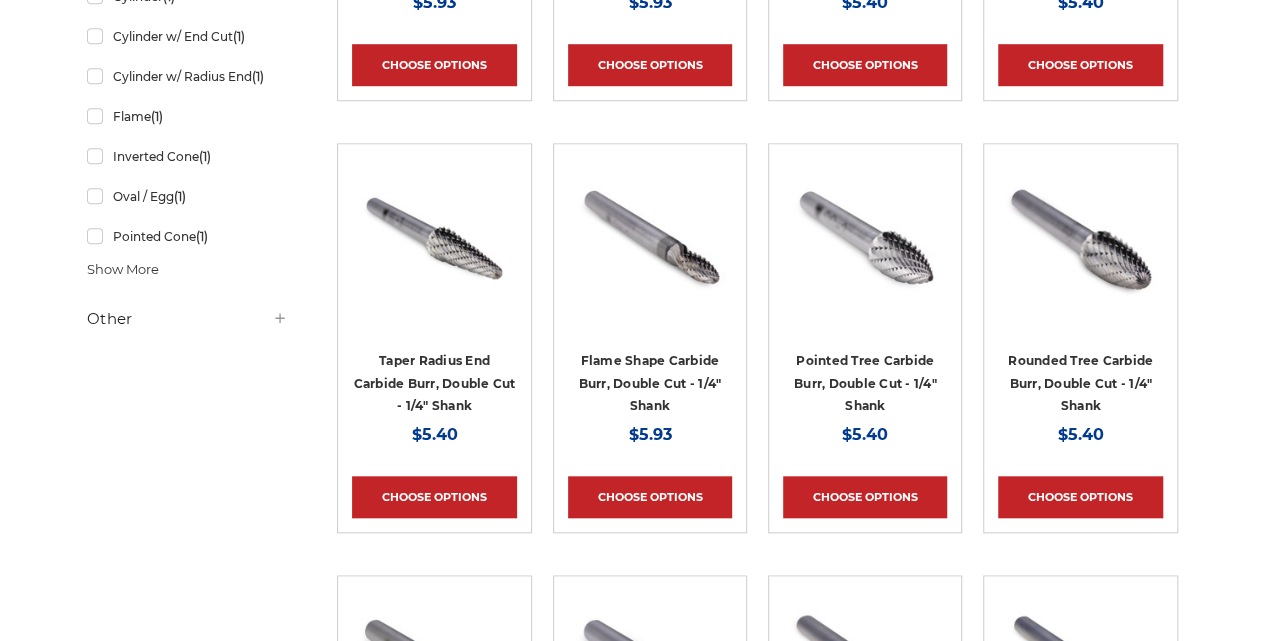 scroll, scrollTop: 0, scrollLeft: 0, axis: both 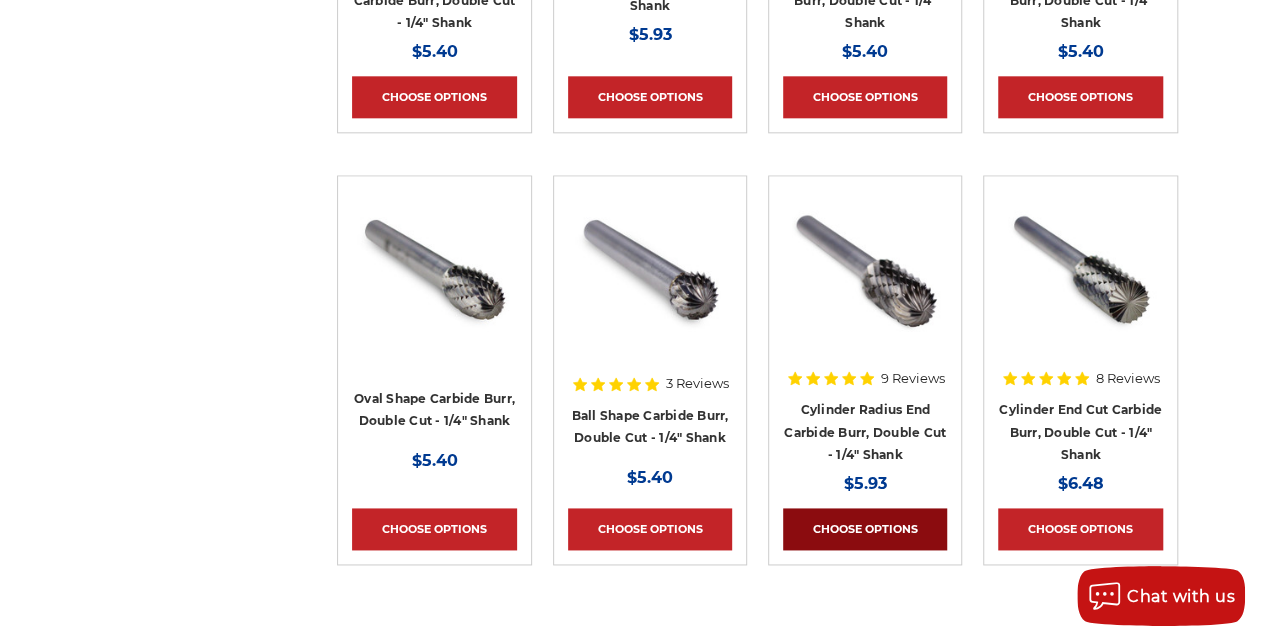 click on "Choose Options" at bounding box center [865, 529] 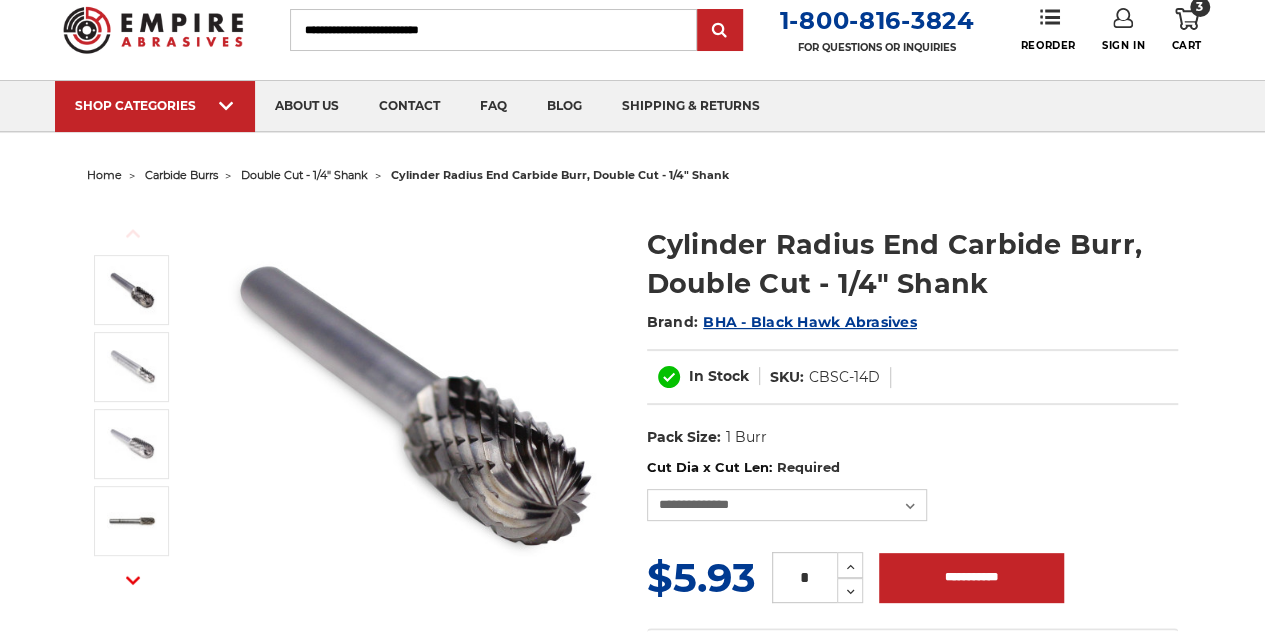 scroll, scrollTop: 400, scrollLeft: 0, axis: vertical 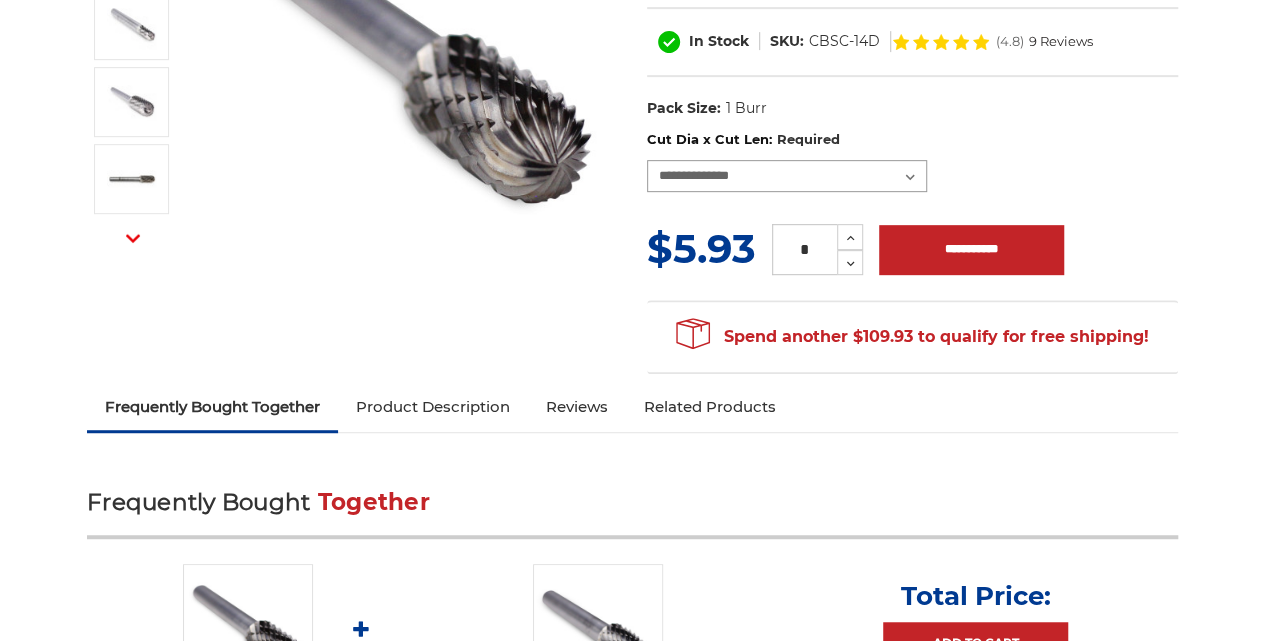 click on "**********" at bounding box center (787, 176) 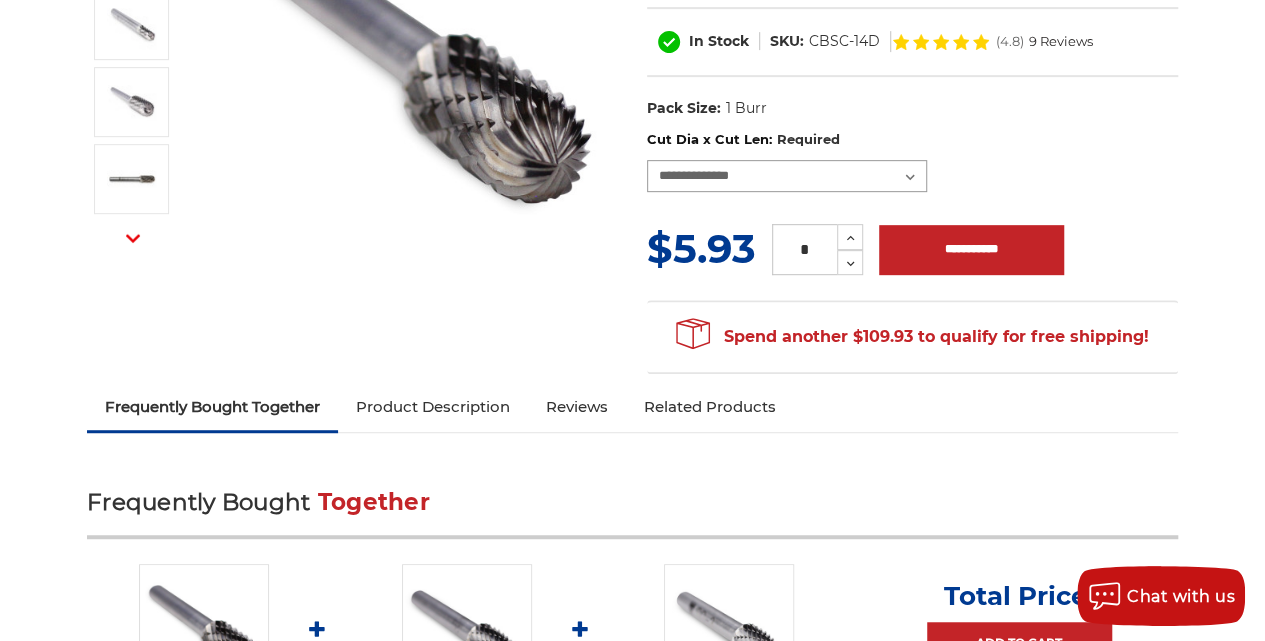 select on "****" 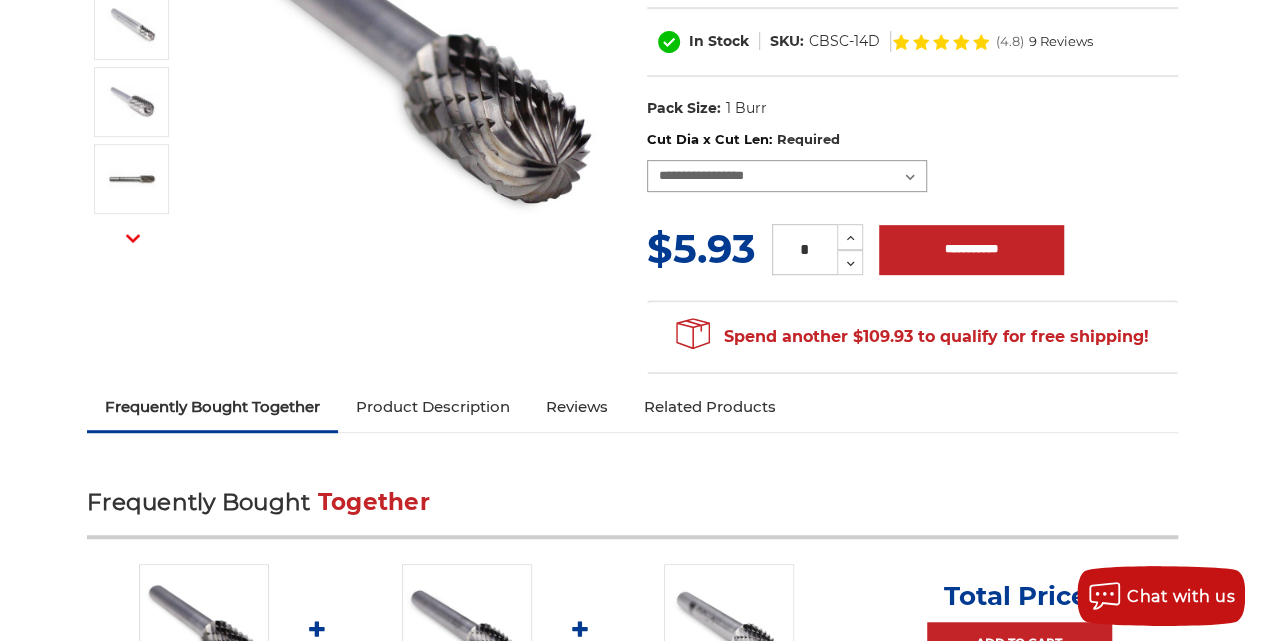 click on "**********" at bounding box center [787, 176] 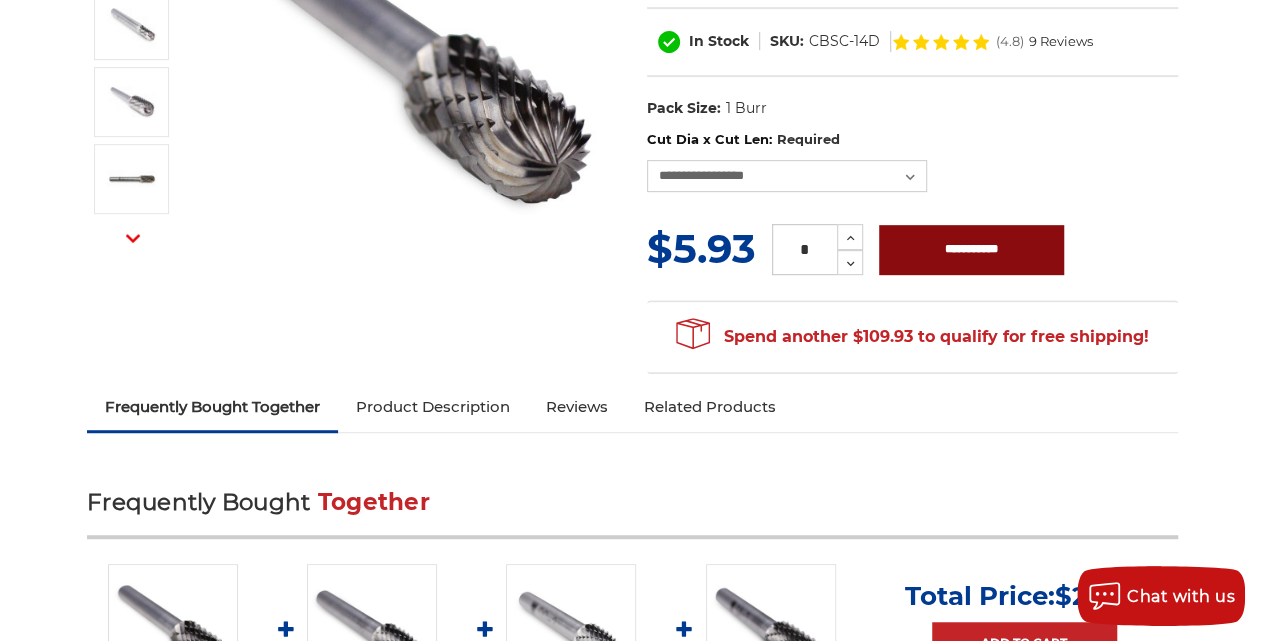 click on "**********" at bounding box center [971, 250] 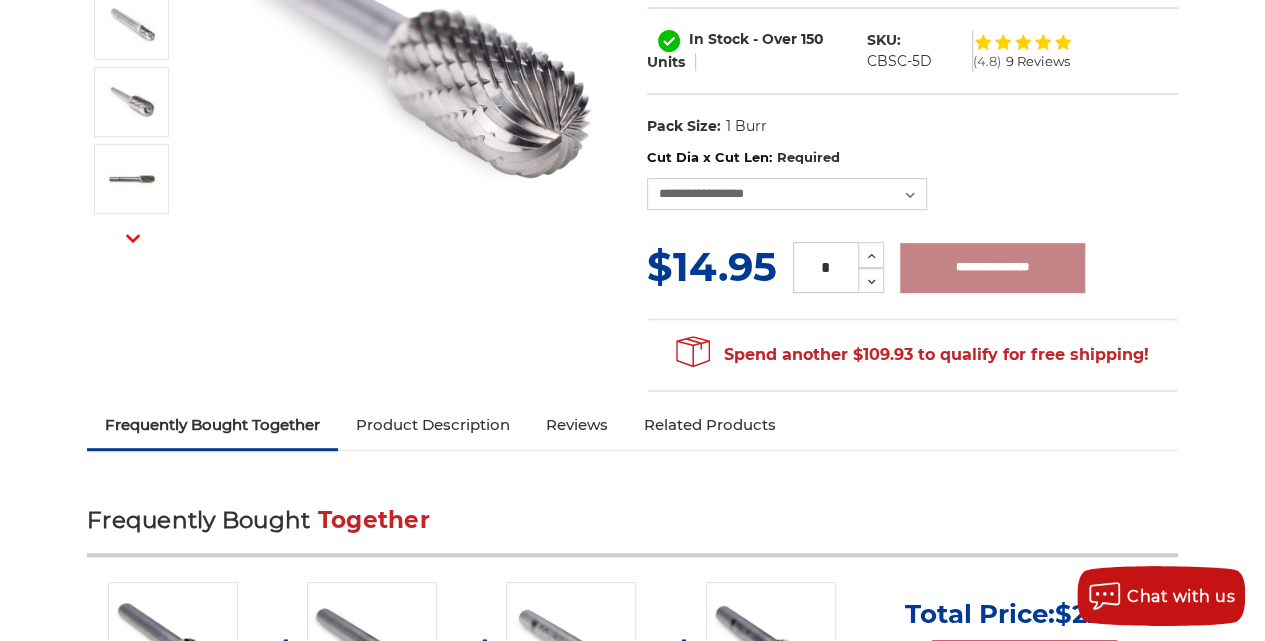type on "**********" 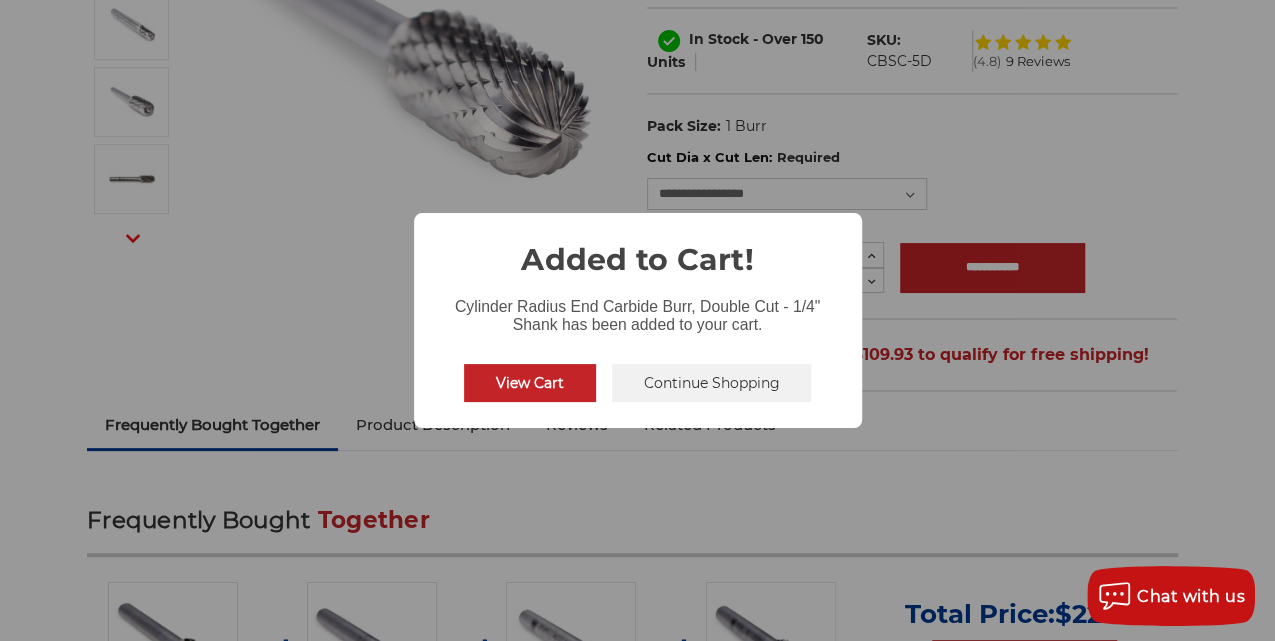 click on "Continue Shopping" at bounding box center [712, 383] 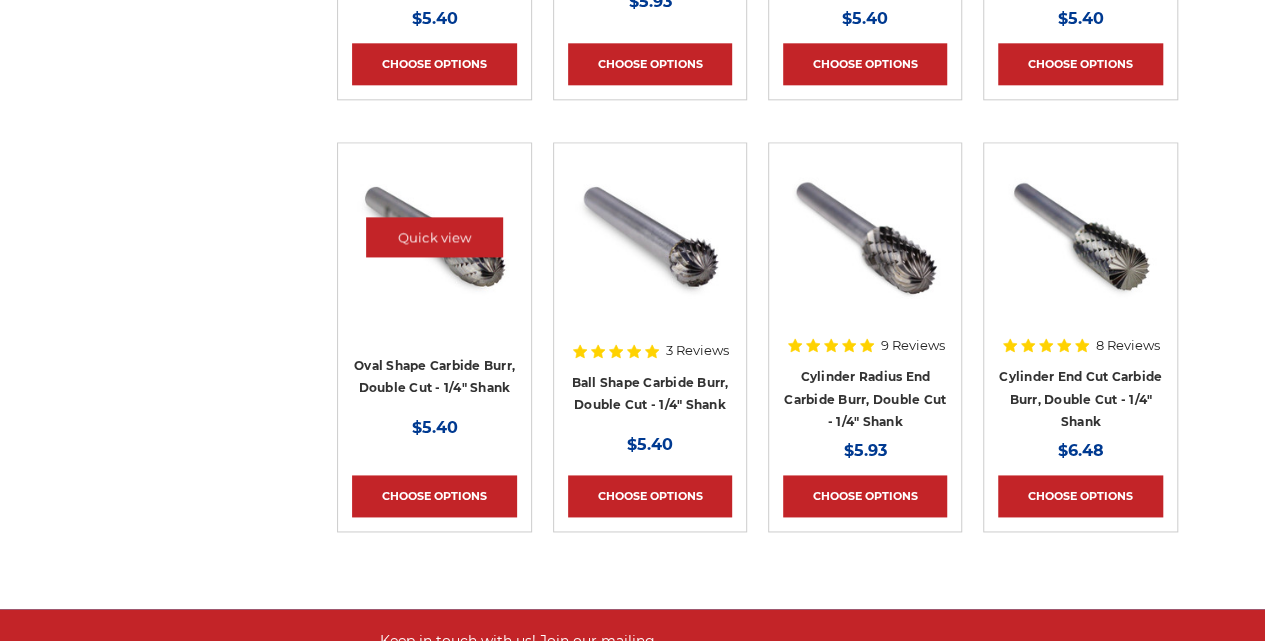 scroll, scrollTop: 0, scrollLeft: 0, axis: both 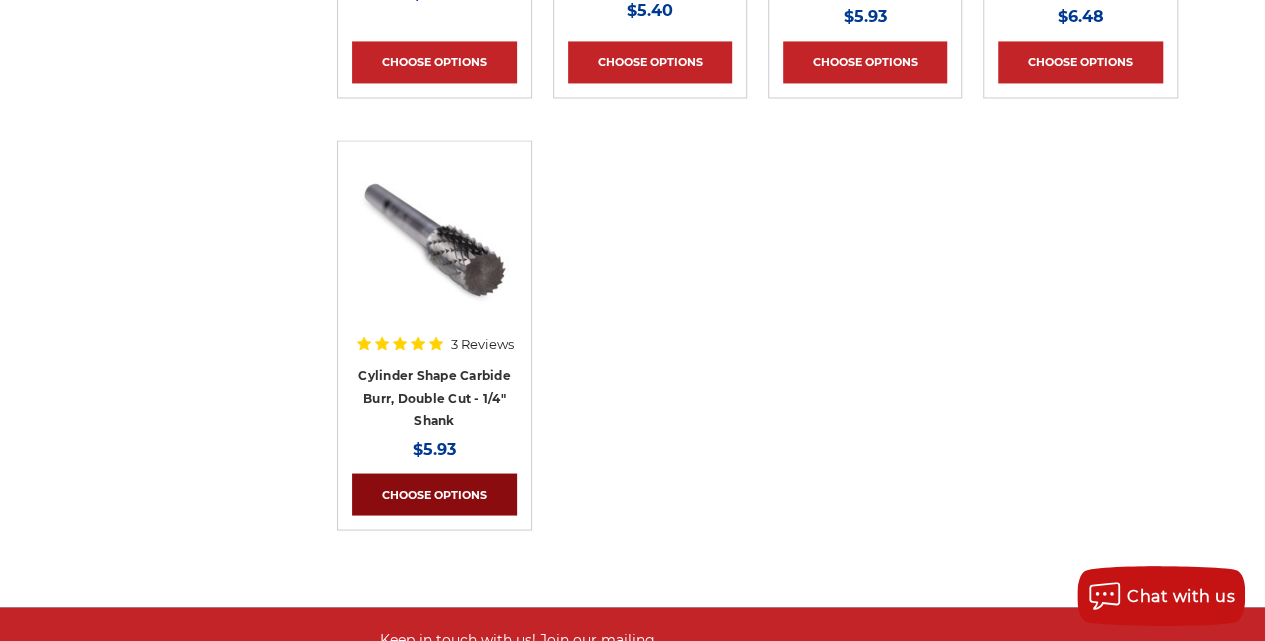 click on "Choose Options" at bounding box center (434, 494) 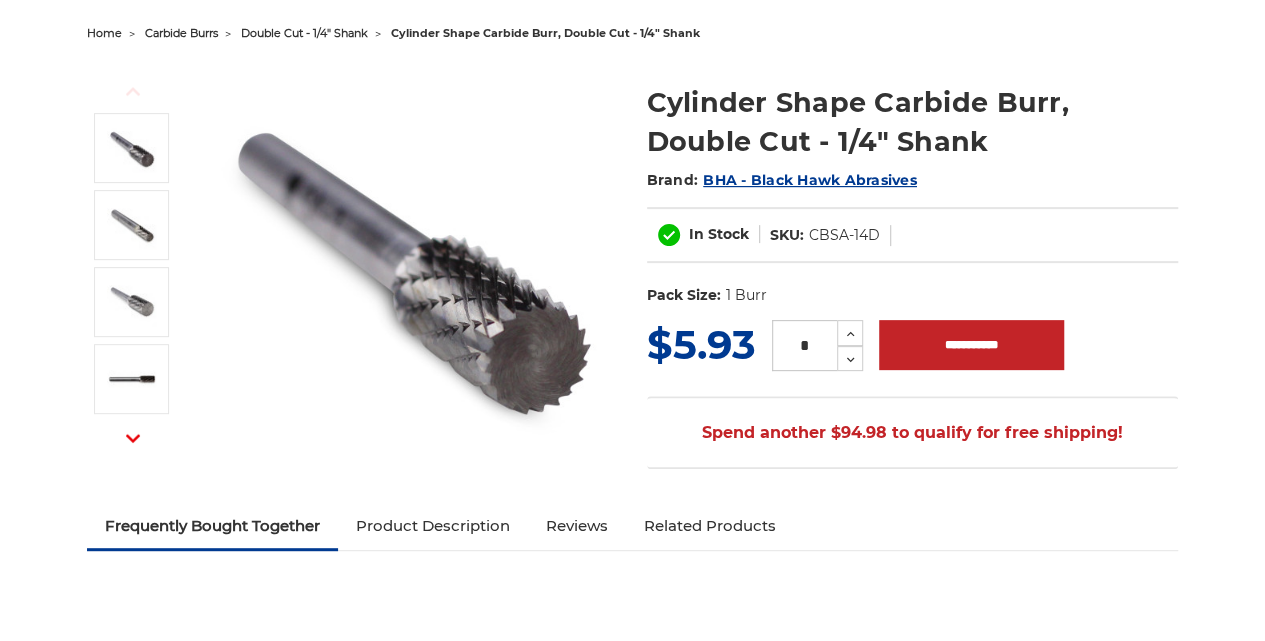 scroll, scrollTop: 200, scrollLeft: 0, axis: vertical 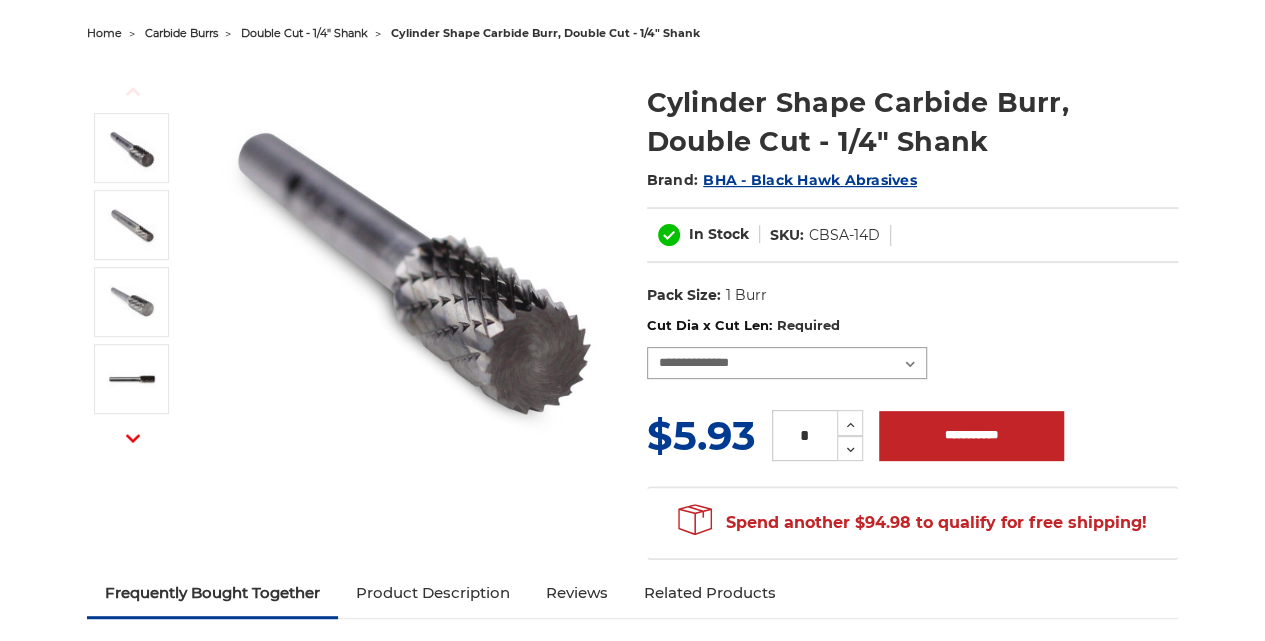 click on "**********" at bounding box center (787, 363) 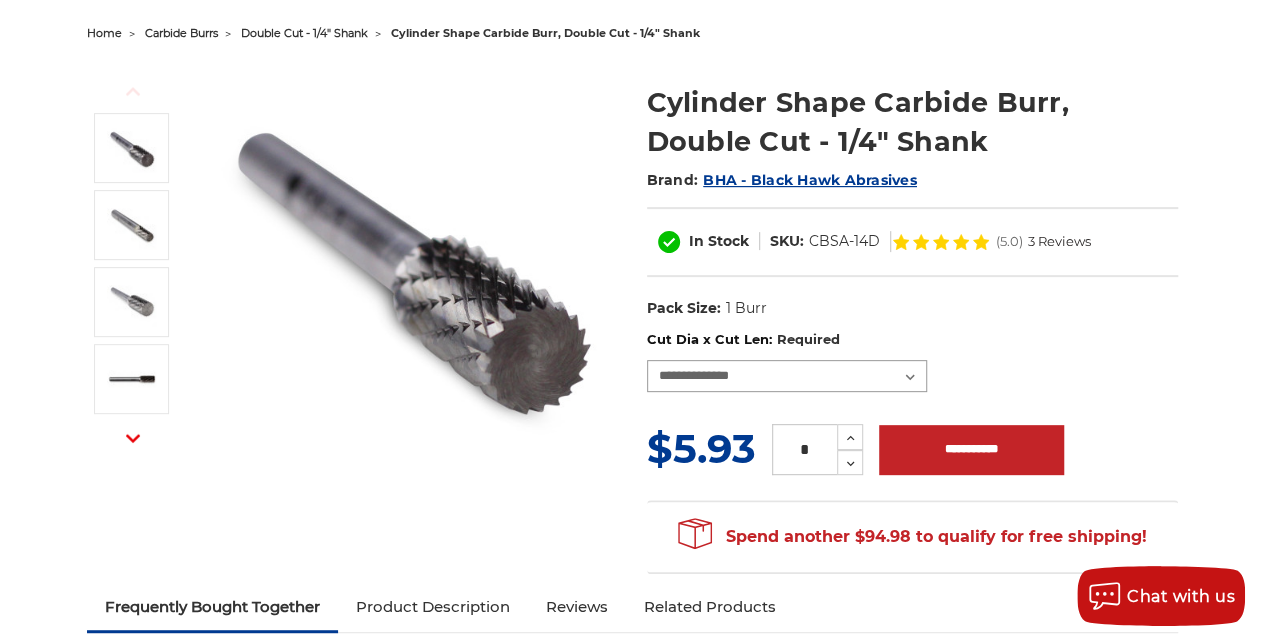 select on "****" 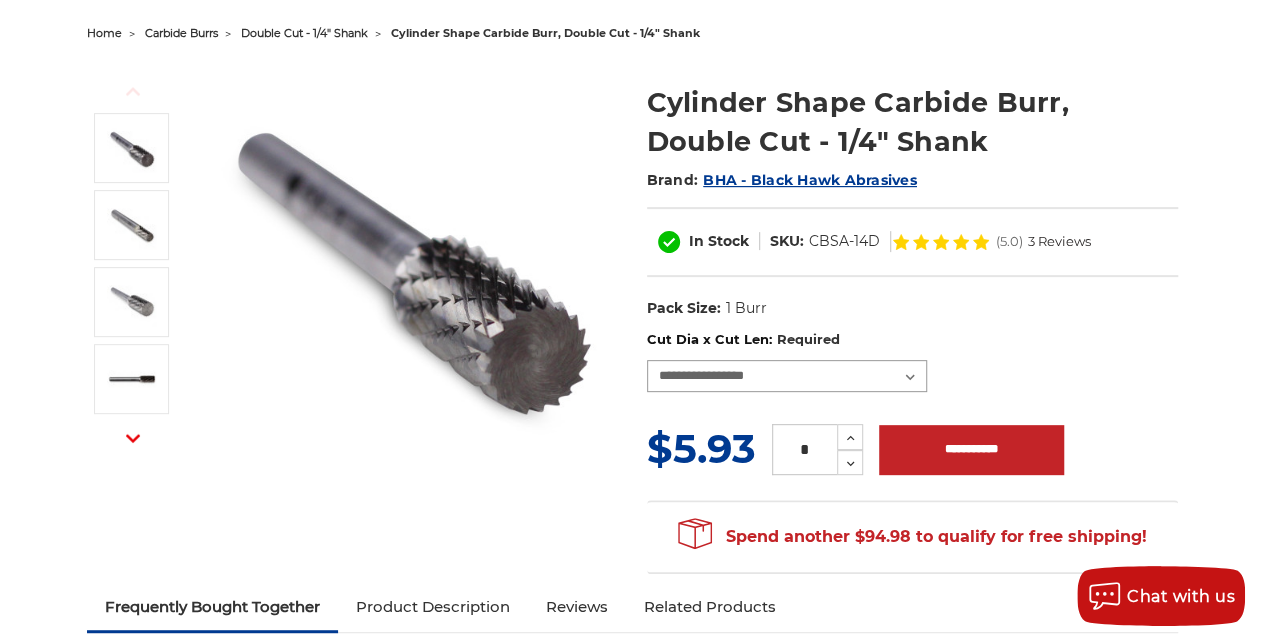 click on "**********" at bounding box center (787, 376) 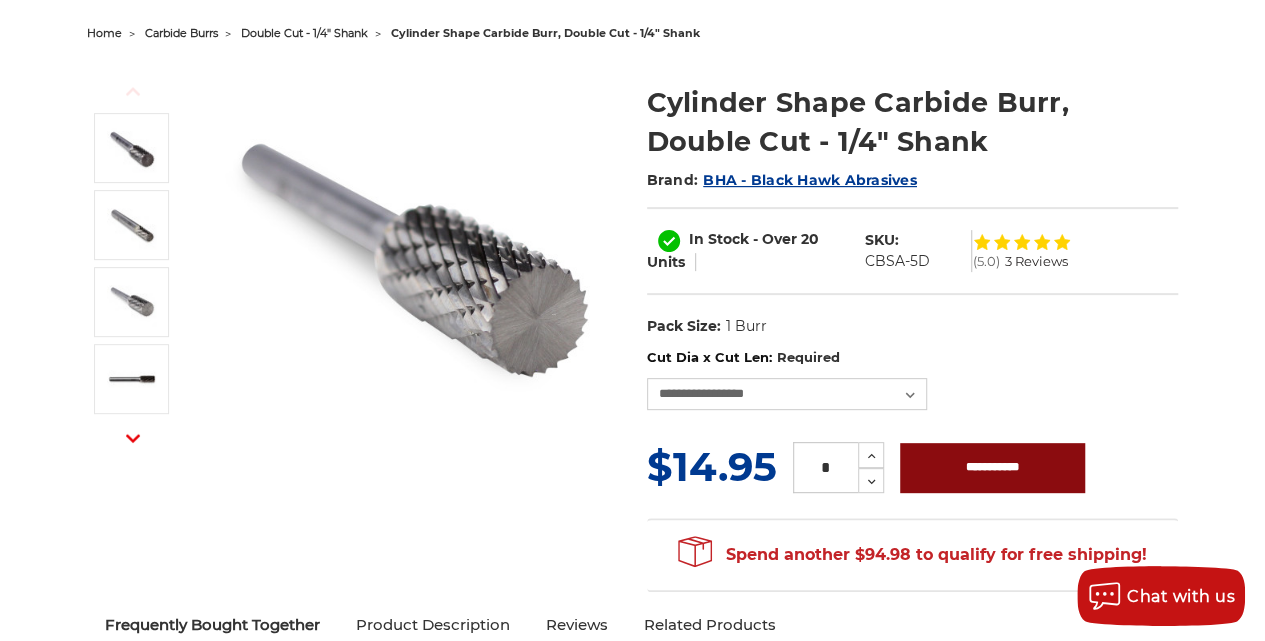 click on "**********" at bounding box center [992, 468] 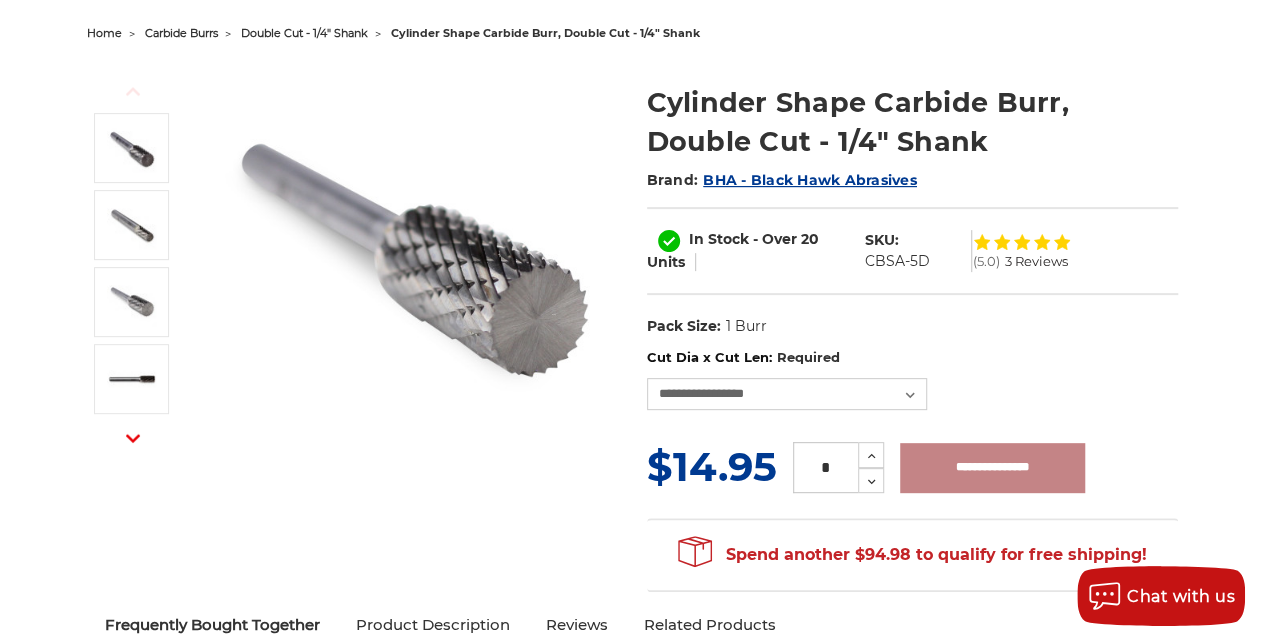 type on "**********" 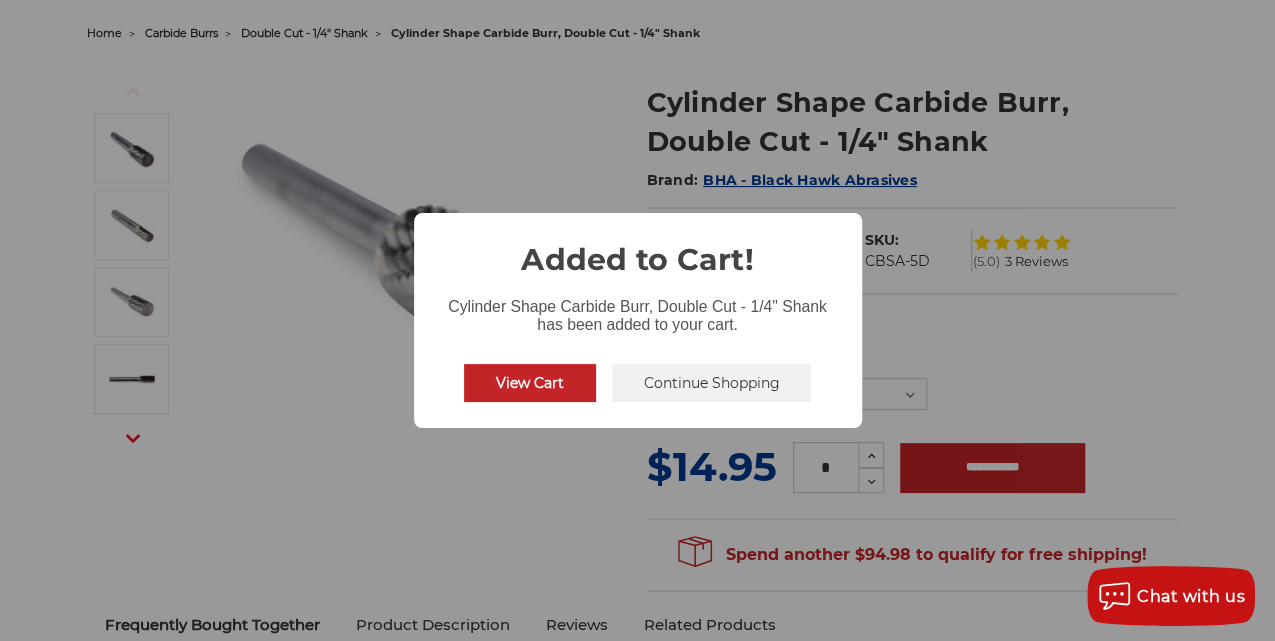 click on "Continue Shopping" at bounding box center [712, 383] 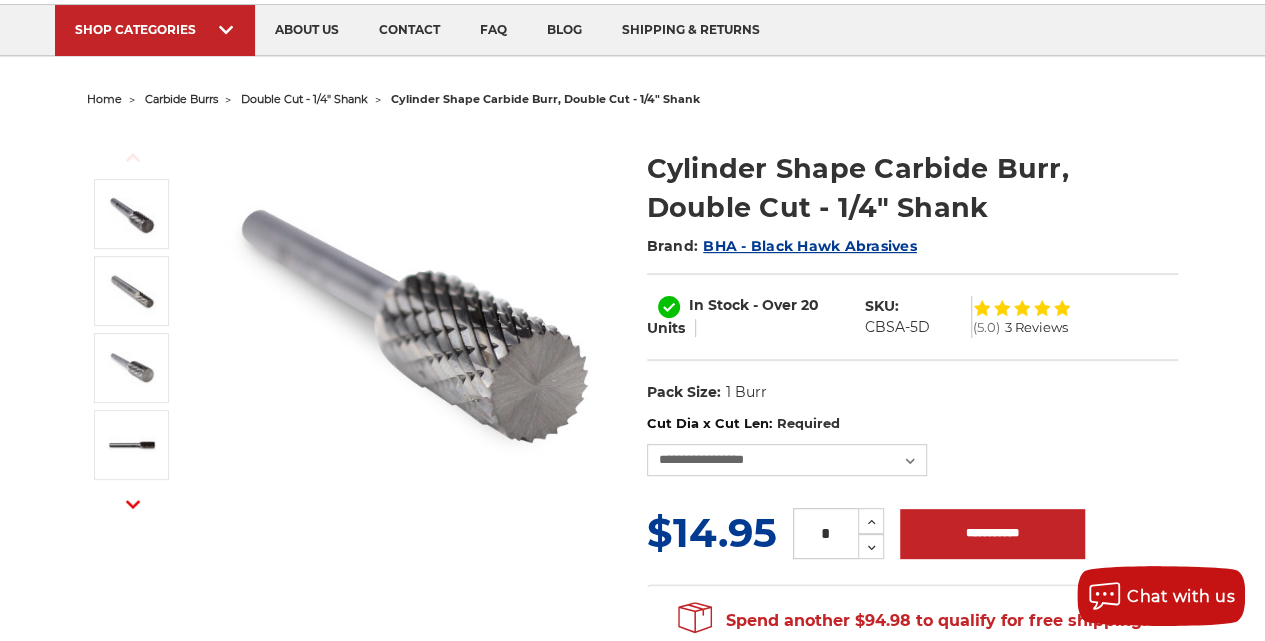 scroll, scrollTop: 0, scrollLeft: 0, axis: both 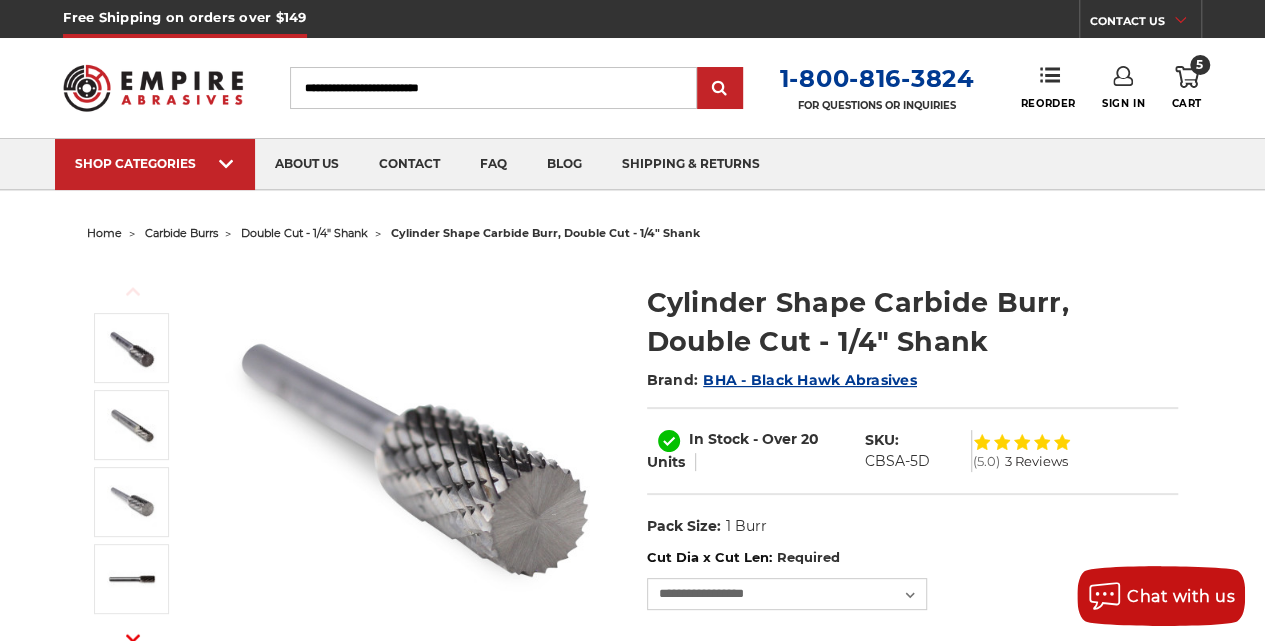 click on "carbide burrs" at bounding box center (181, 233) 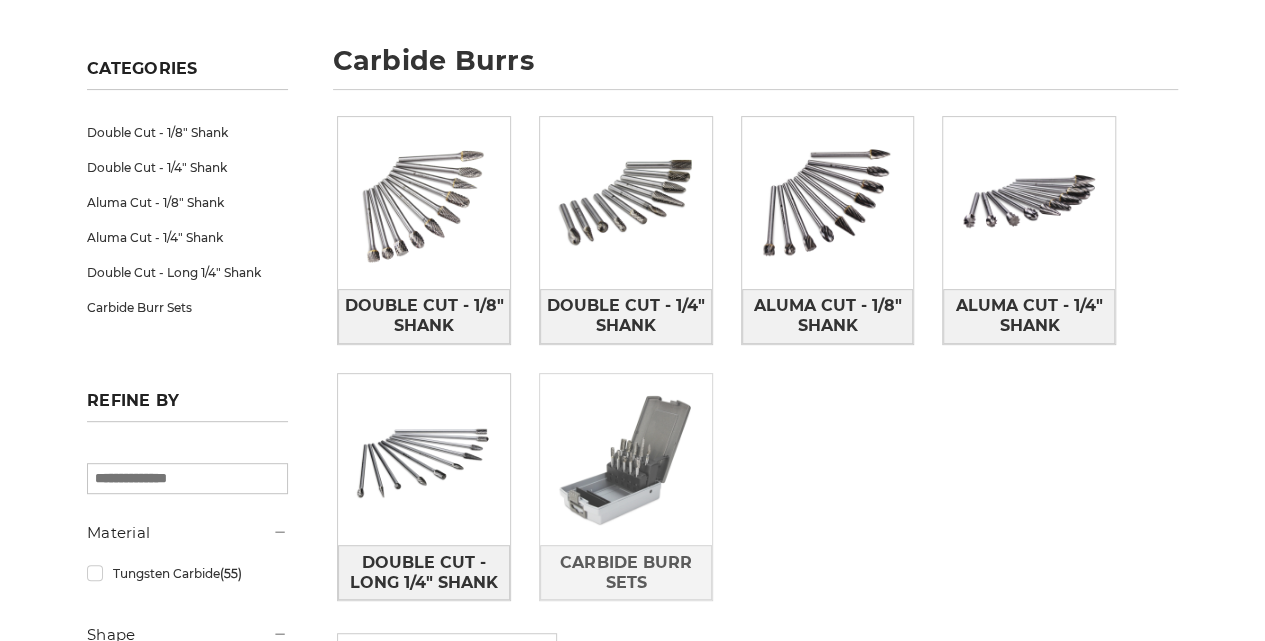 scroll, scrollTop: 266, scrollLeft: 0, axis: vertical 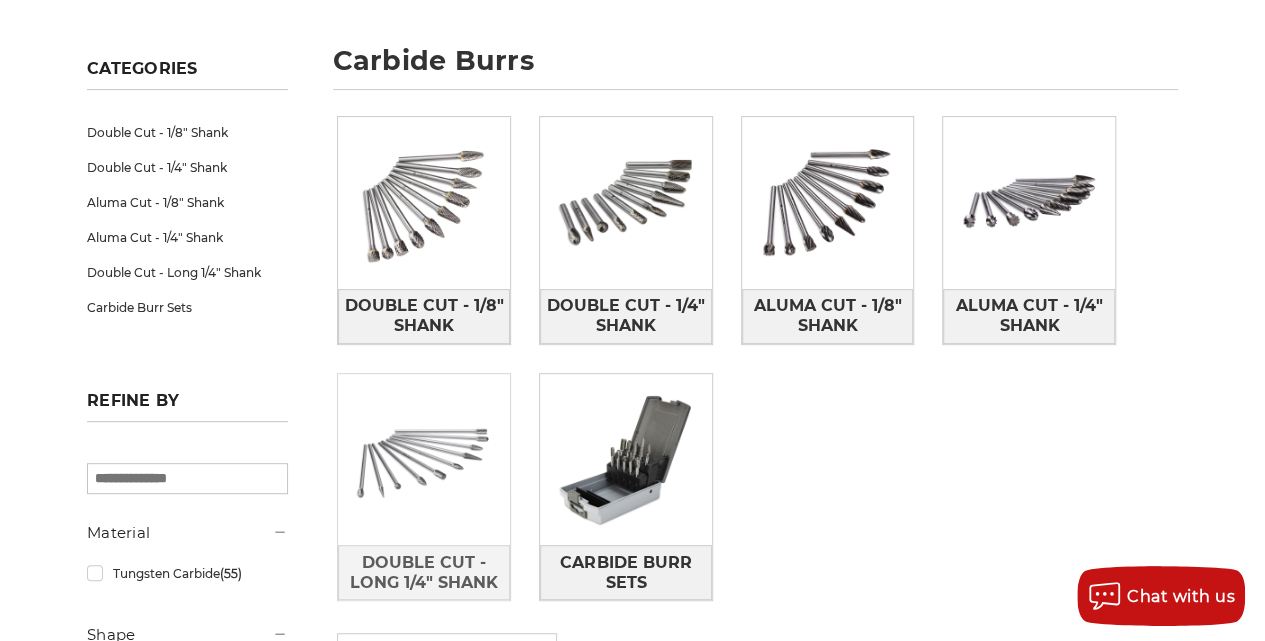 click at bounding box center [424, 460] 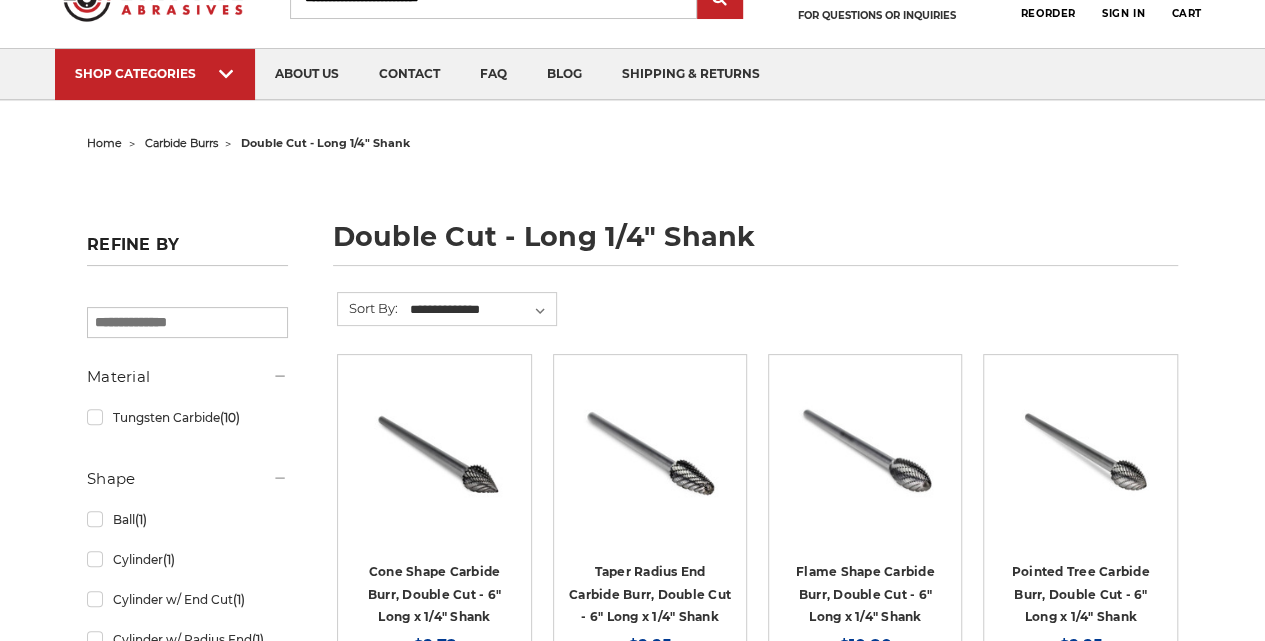 scroll, scrollTop: 400, scrollLeft: 0, axis: vertical 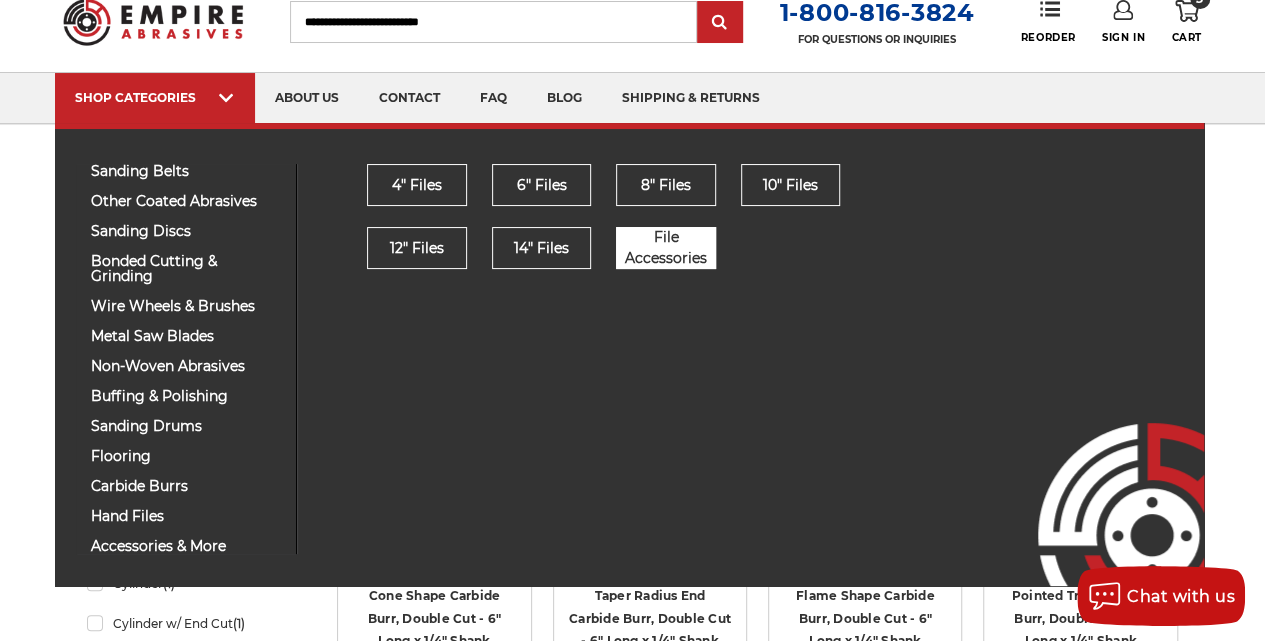 click on "File Accessories" at bounding box center [665, 248] 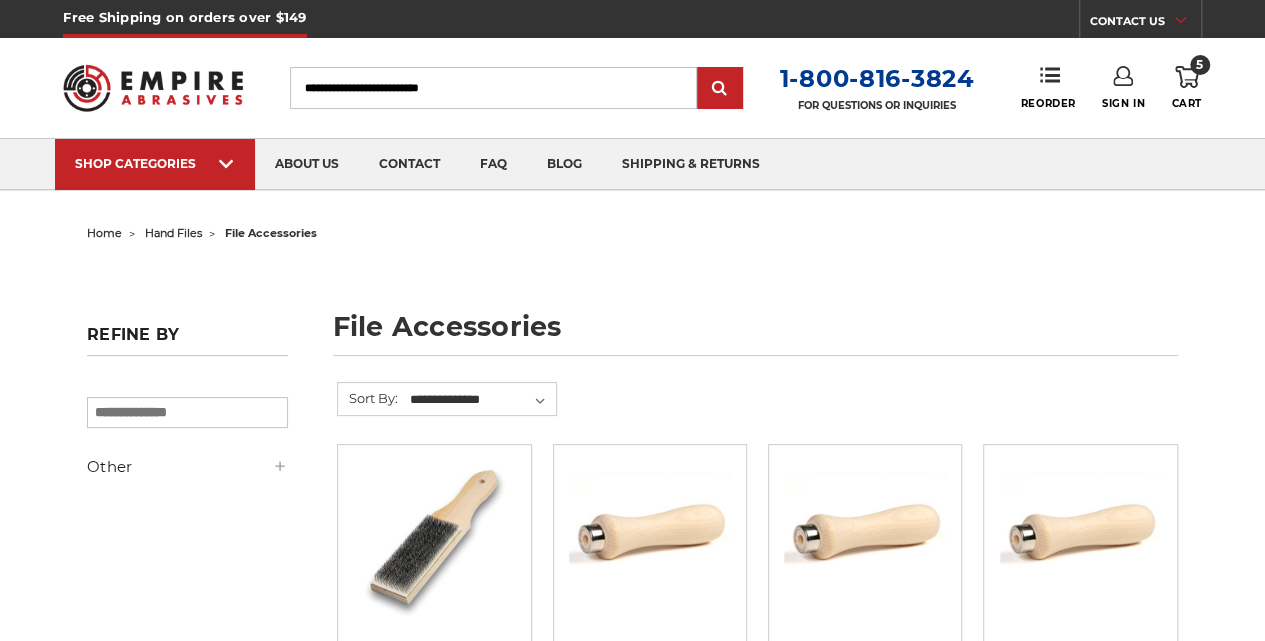 scroll, scrollTop: 200, scrollLeft: 0, axis: vertical 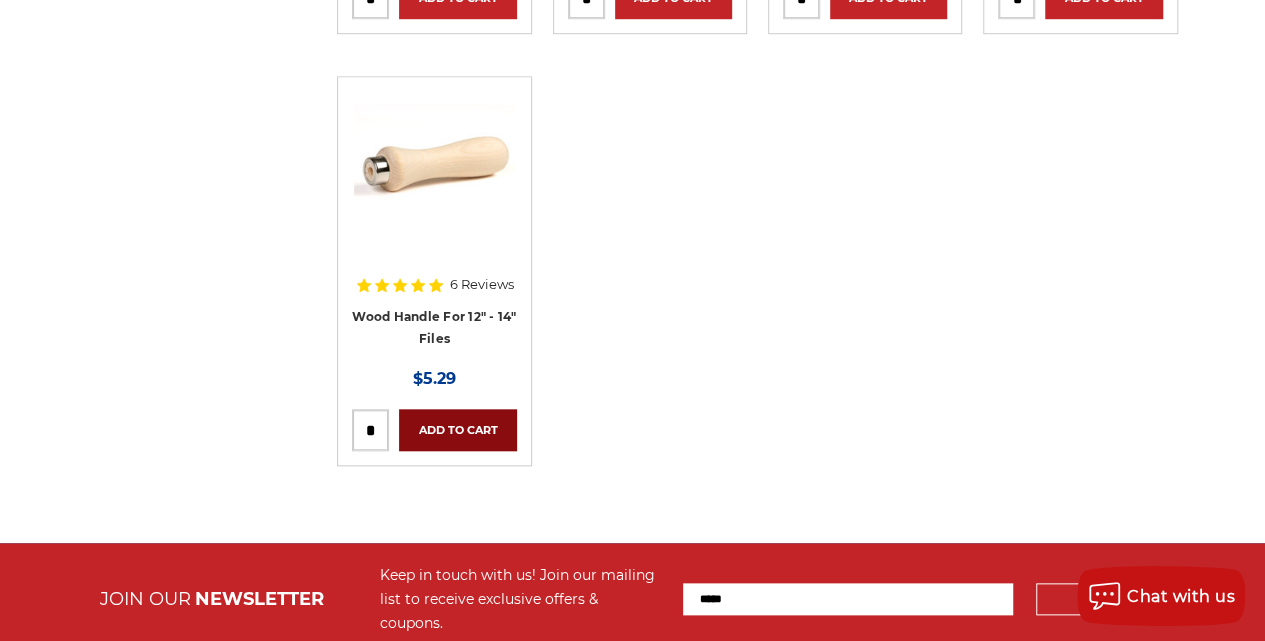 click on "Add to Cart" at bounding box center (457, 430) 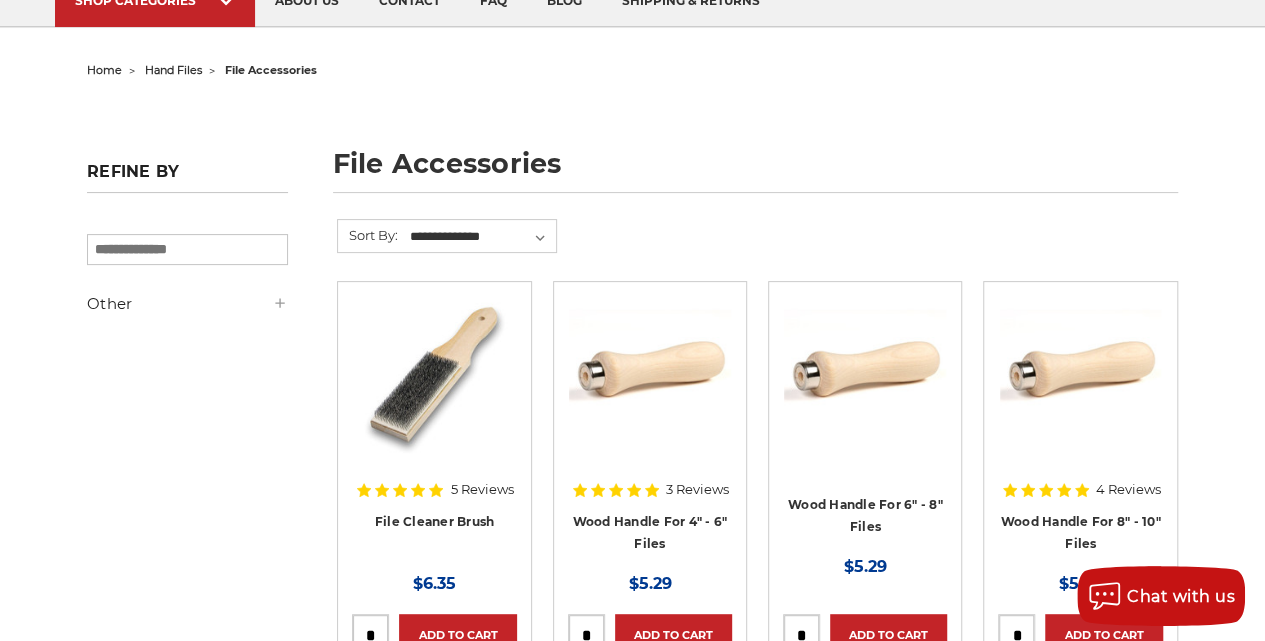 scroll, scrollTop: 133, scrollLeft: 0, axis: vertical 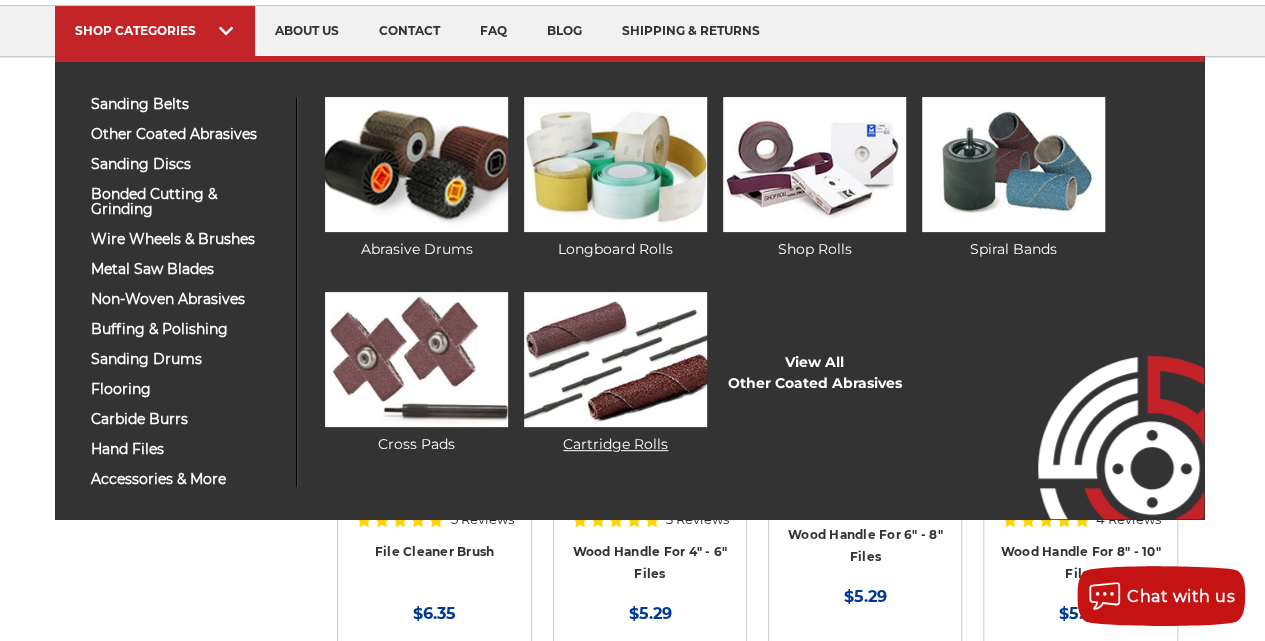 click at bounding box center (615, 359) 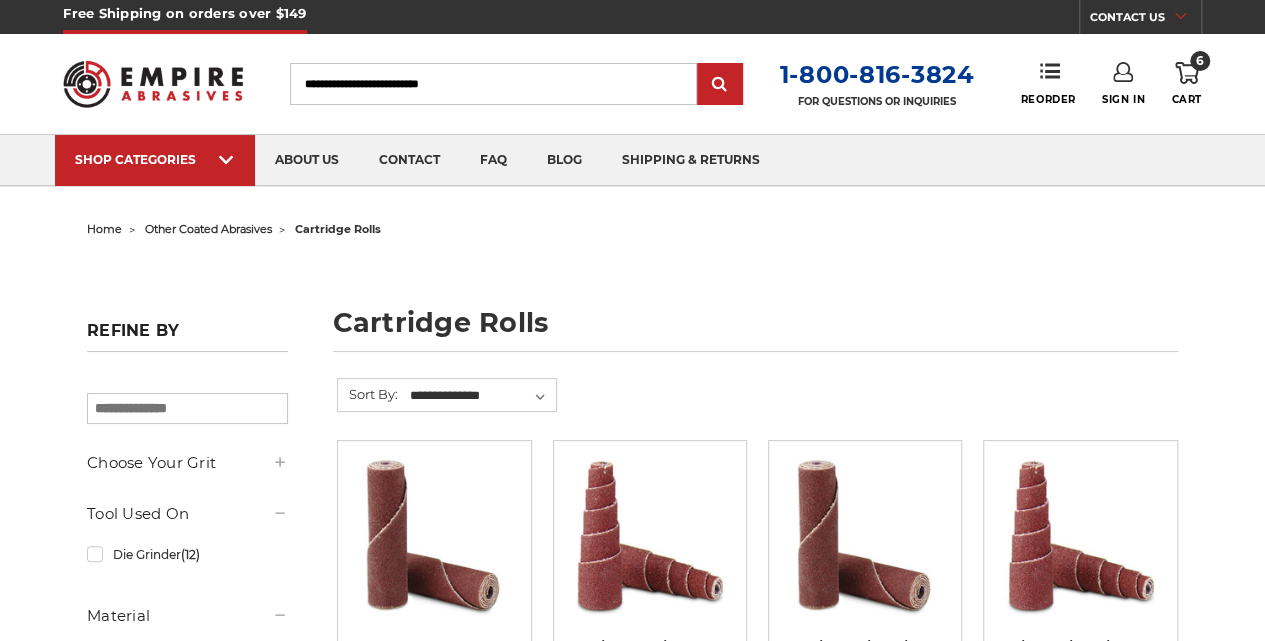 scroll, scrollTop: 400, scrollLeft: 0, axis: vertical 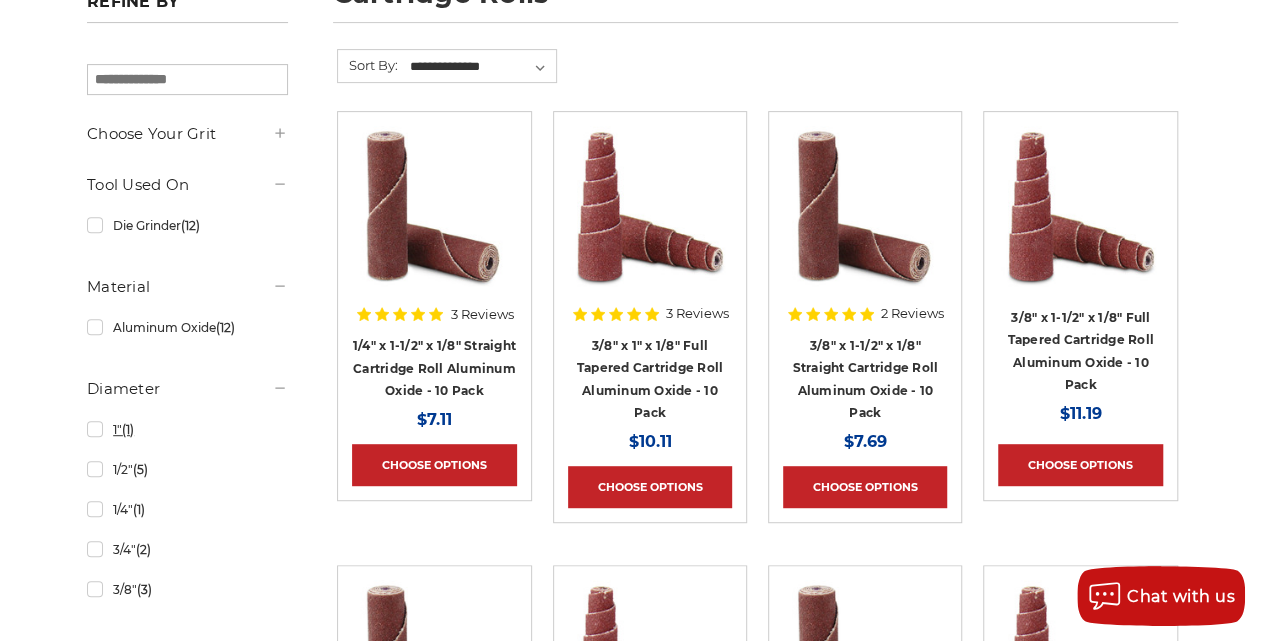 click on "1"
(1)" at bounding box center [187, 429] 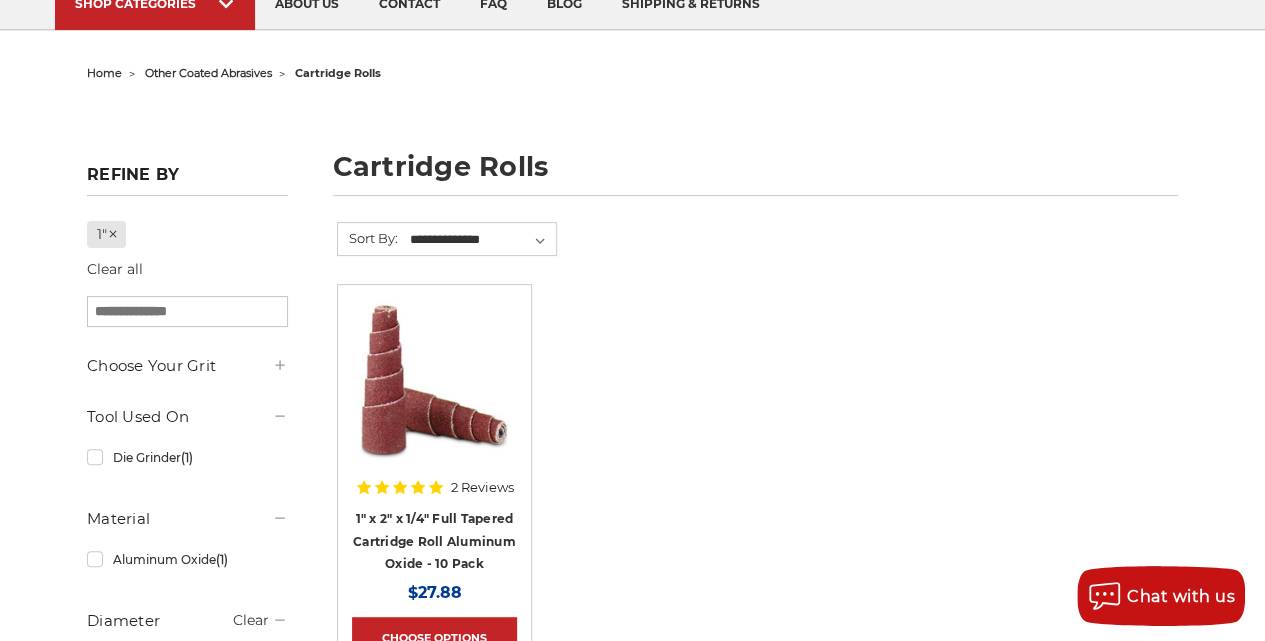 scroll, scrollTop: 400, scrollLeft: 0, axis: vertical 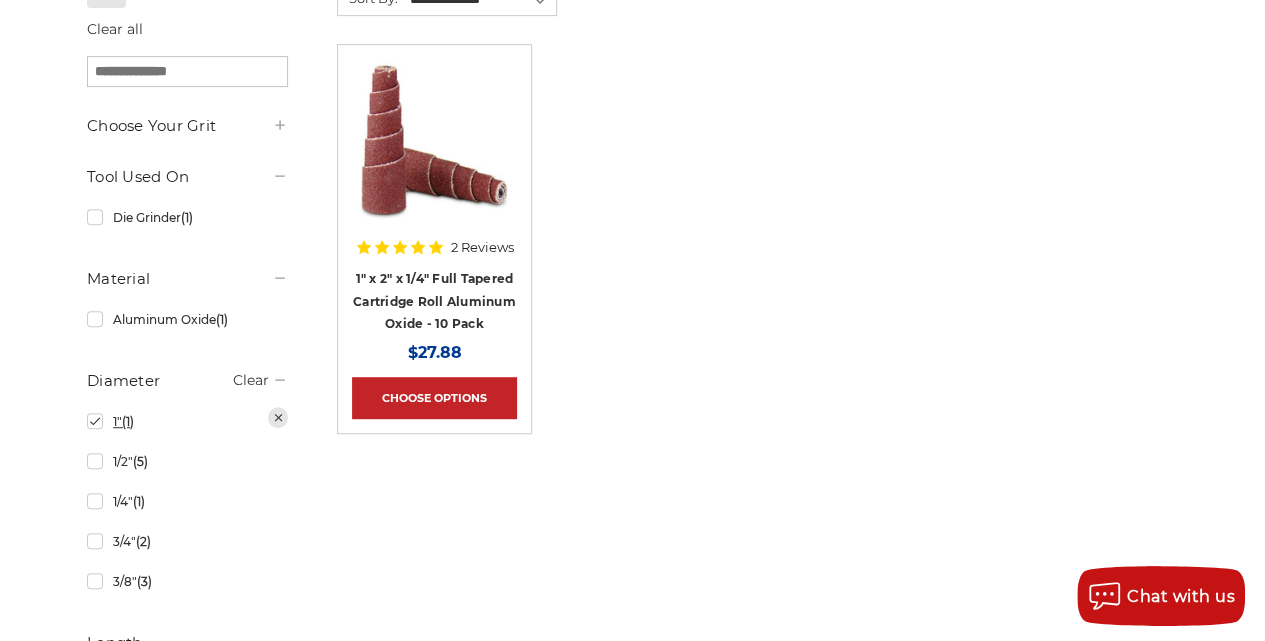 click on "1"
(1)" at bounding box center (187, 421) 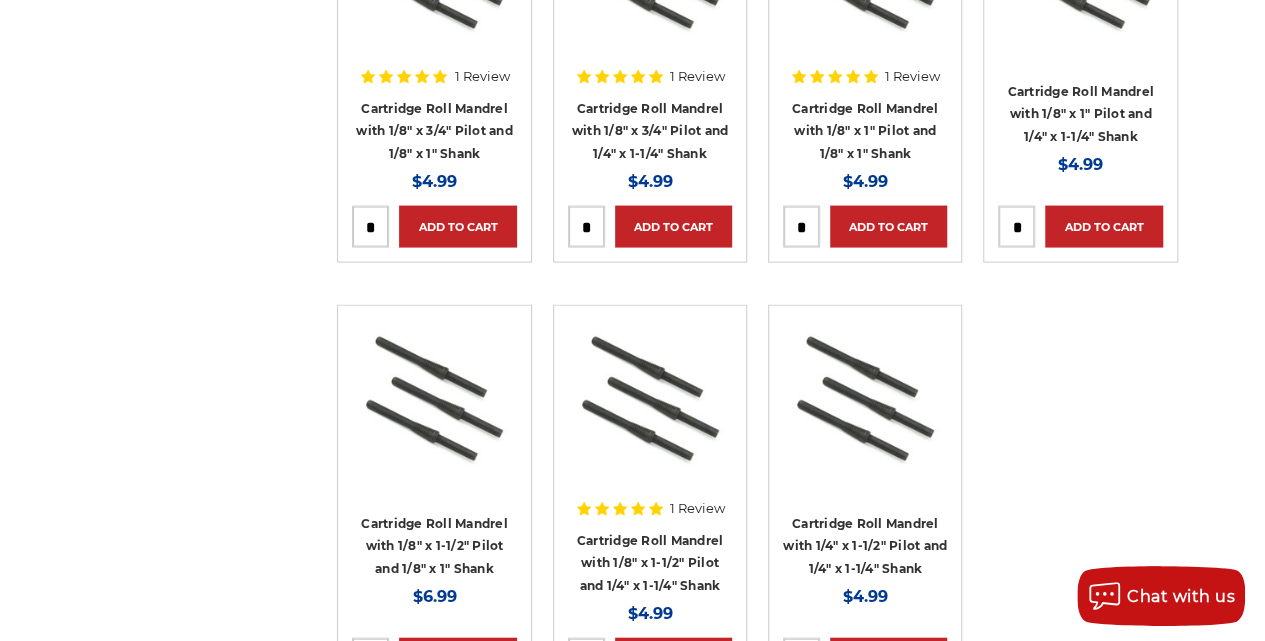 scroll, scrollTop: 2000, scrollLeft: 0, axis: vertical 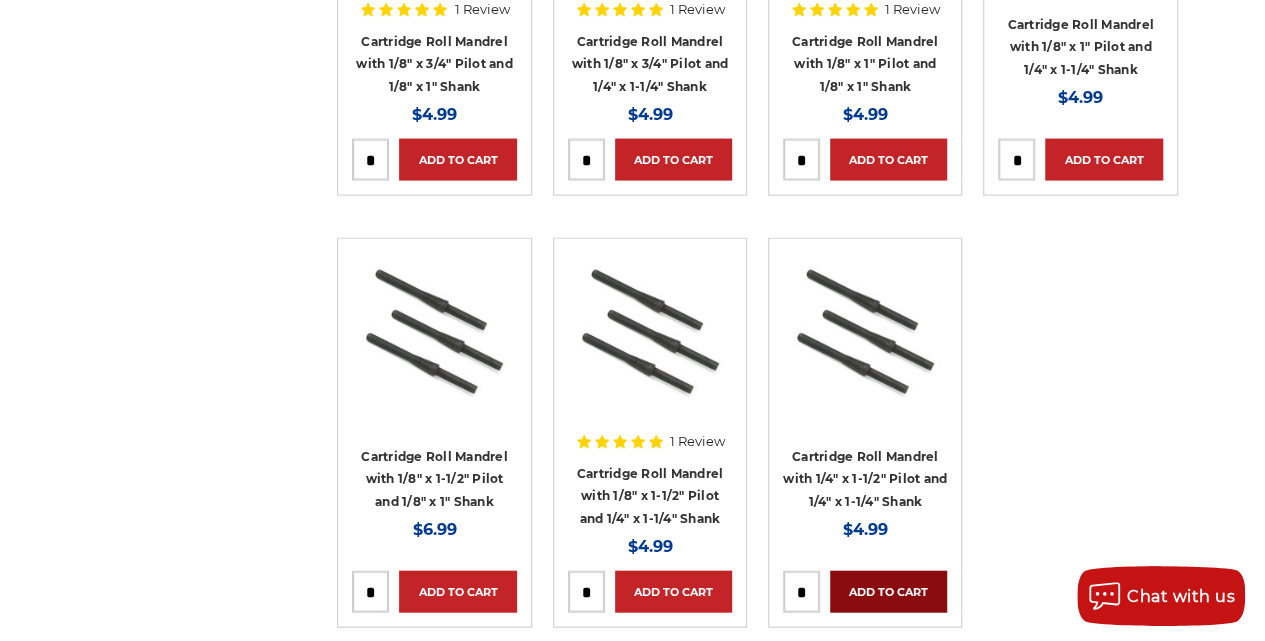 click on "Add to Cart" at bounding box center (888, 592) 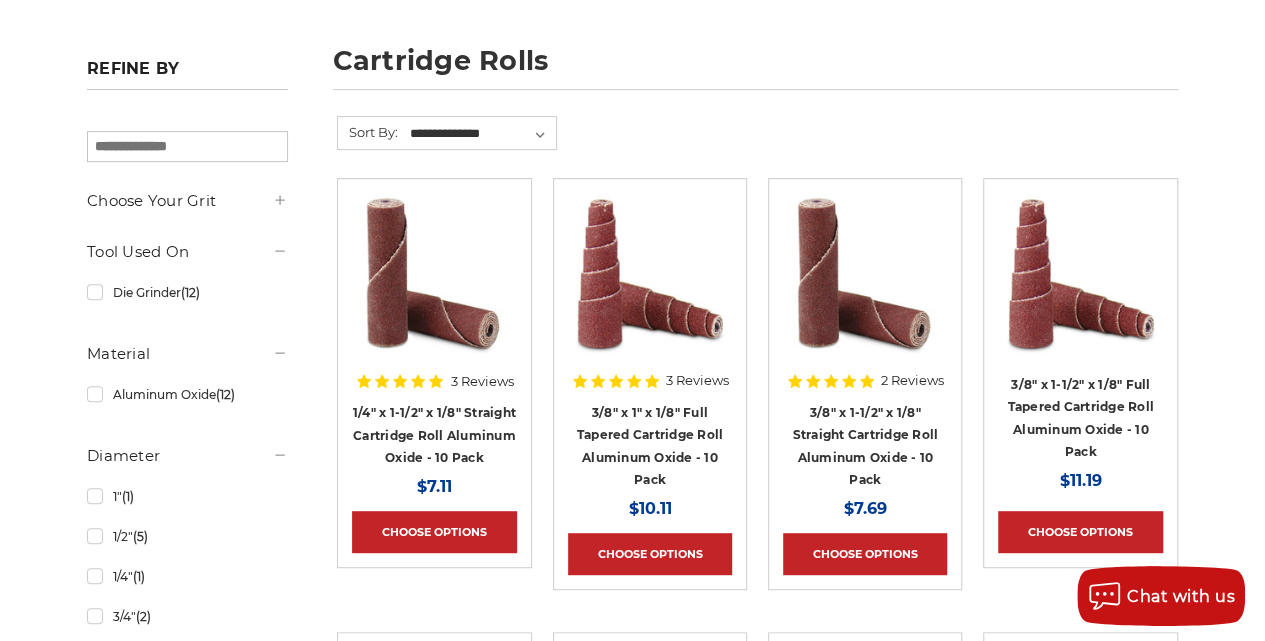 scroll, scrollTop: 66, scrollLeft: 0, axis: vertical 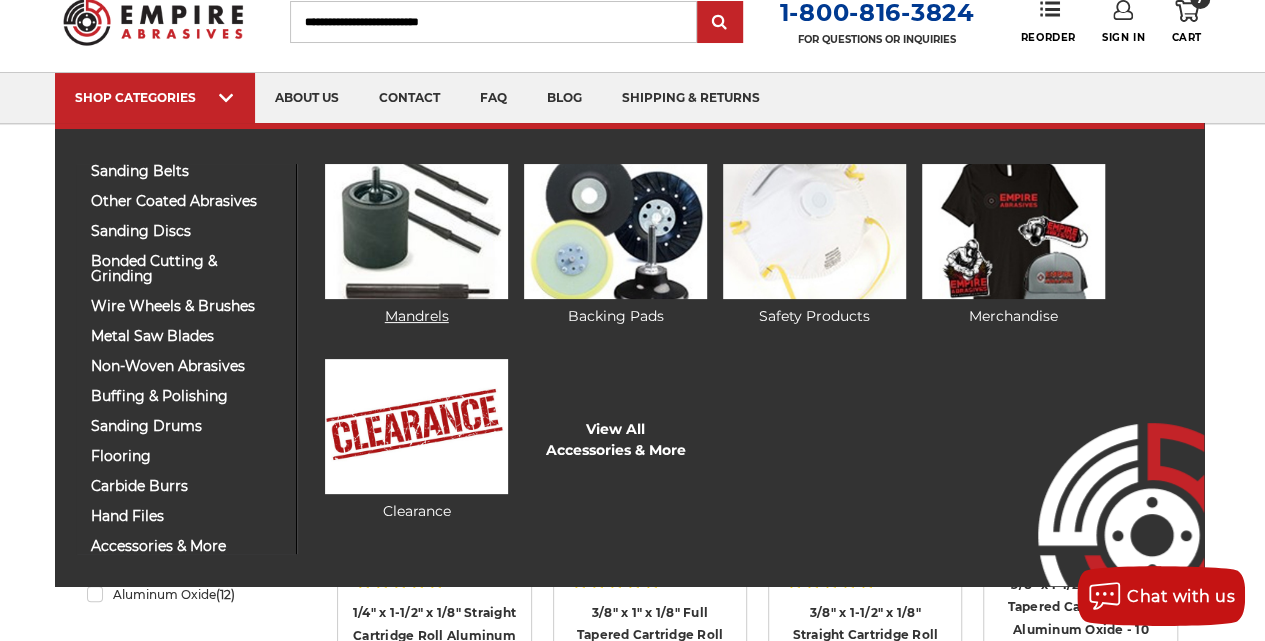 click at bounding box center (416, 231) 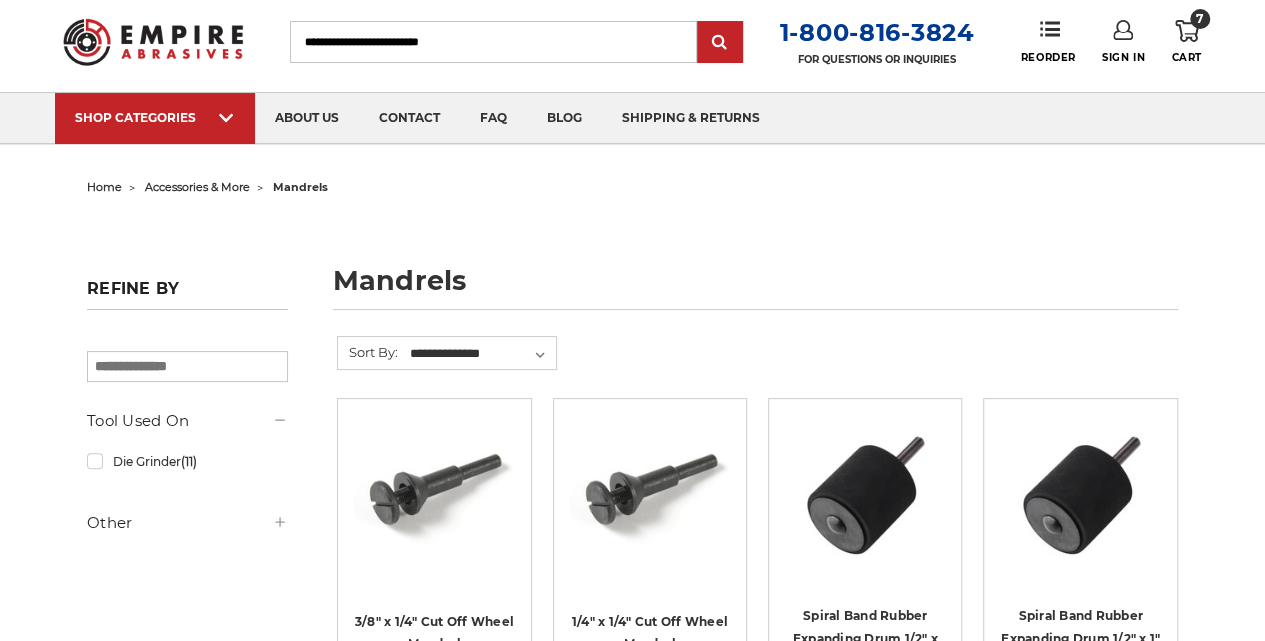 scroll, scrollTop: 200, scrollLeft: 0, axis: vertical 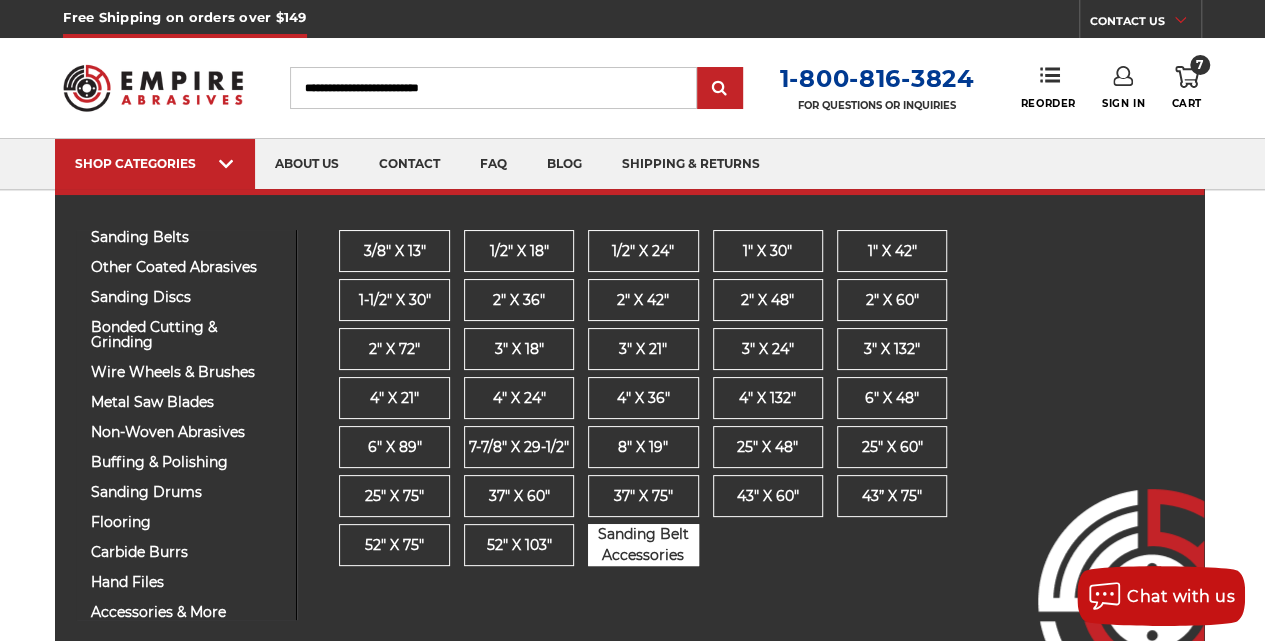 click on "Sanding Belt Accessories" at bounding box center [643, 545] 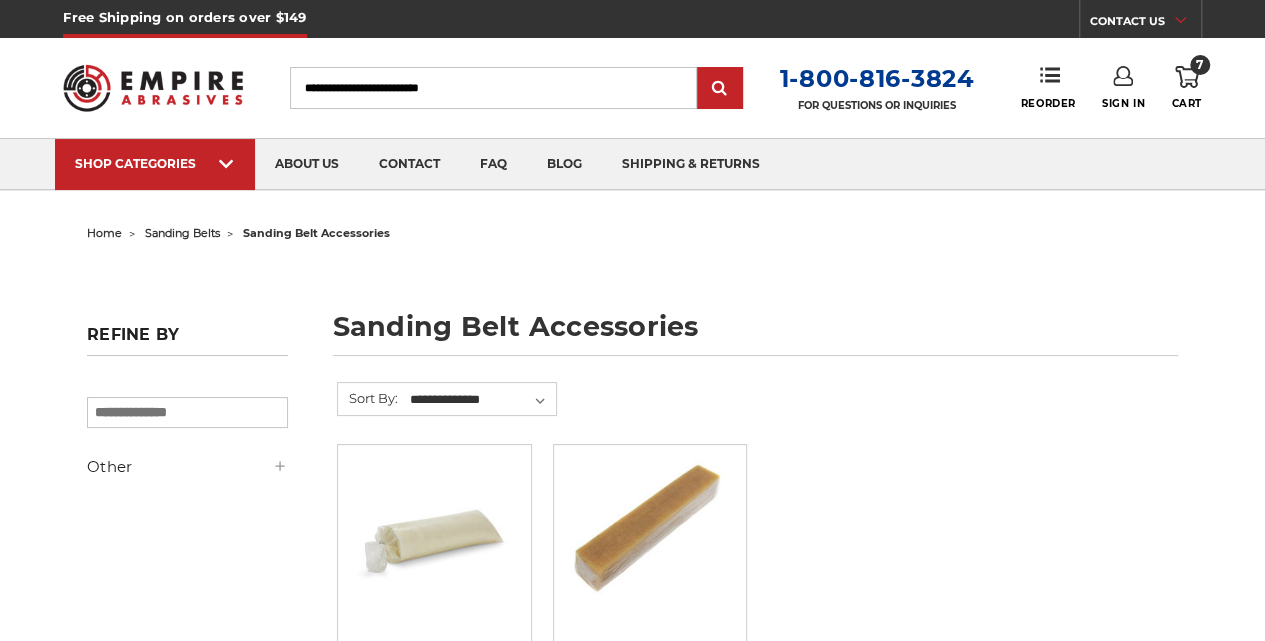 scroll, scrollTop: 262, scrollLeft: 0, axis: vertical 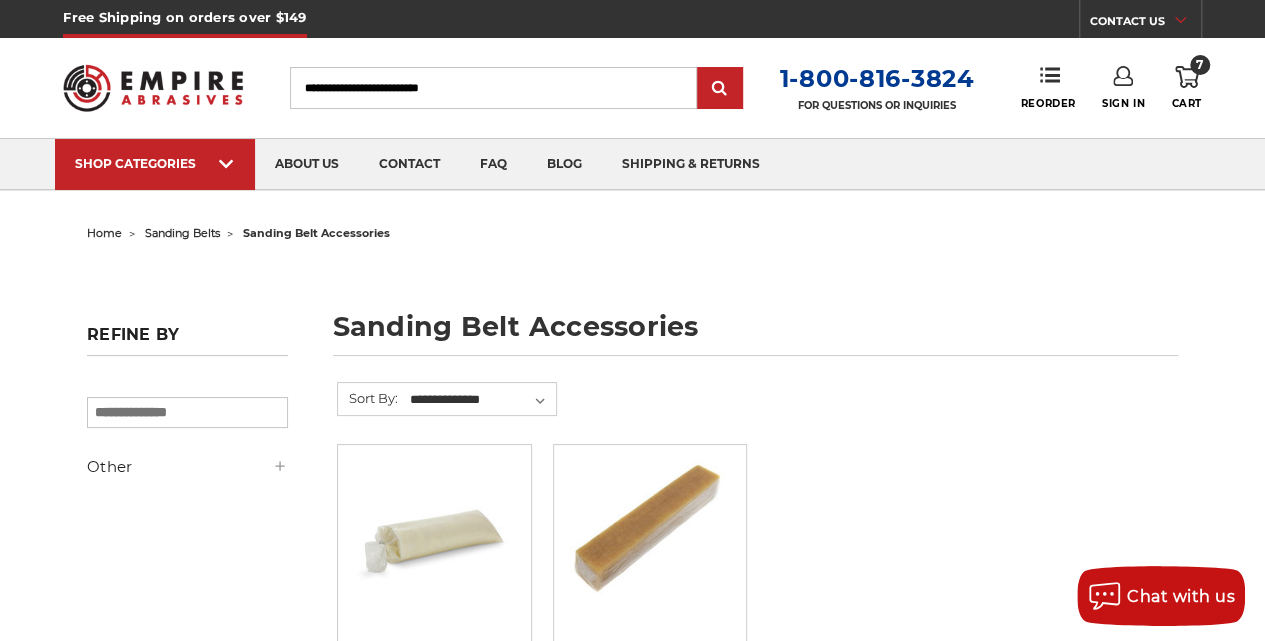 click on "7
Cart" at bounding box center (1187, 88) 